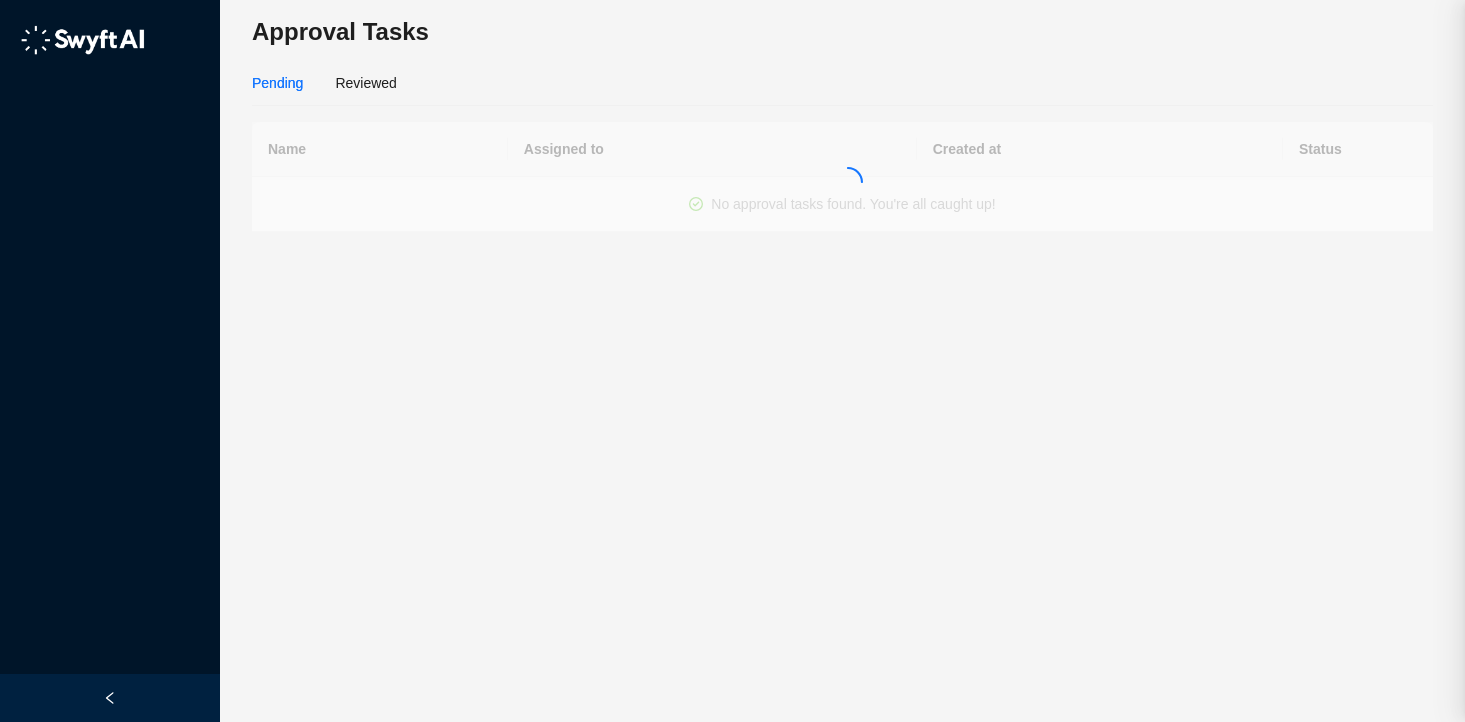 scroll, scrollTop: 0, scrollLeft: 0, axis: both 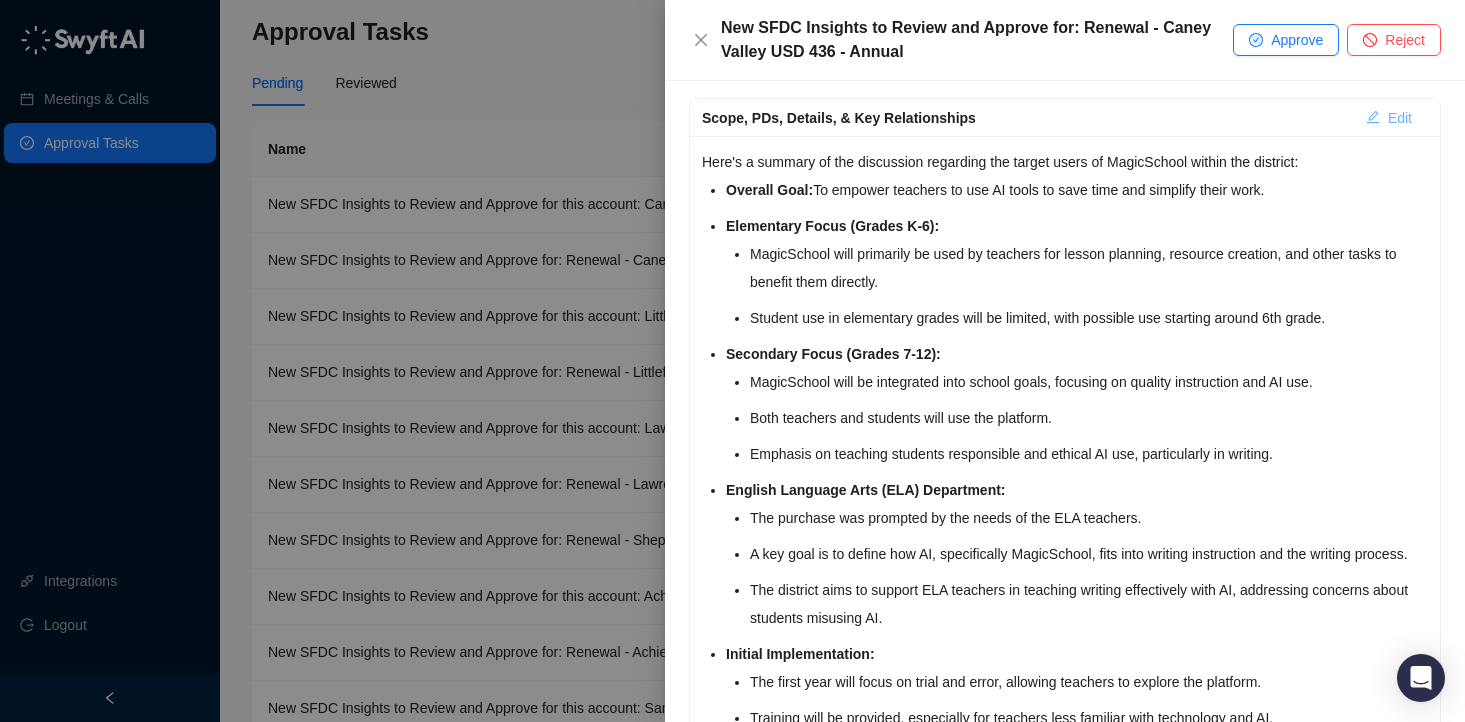 click on "Edit" at bounding box center [1400, 118] 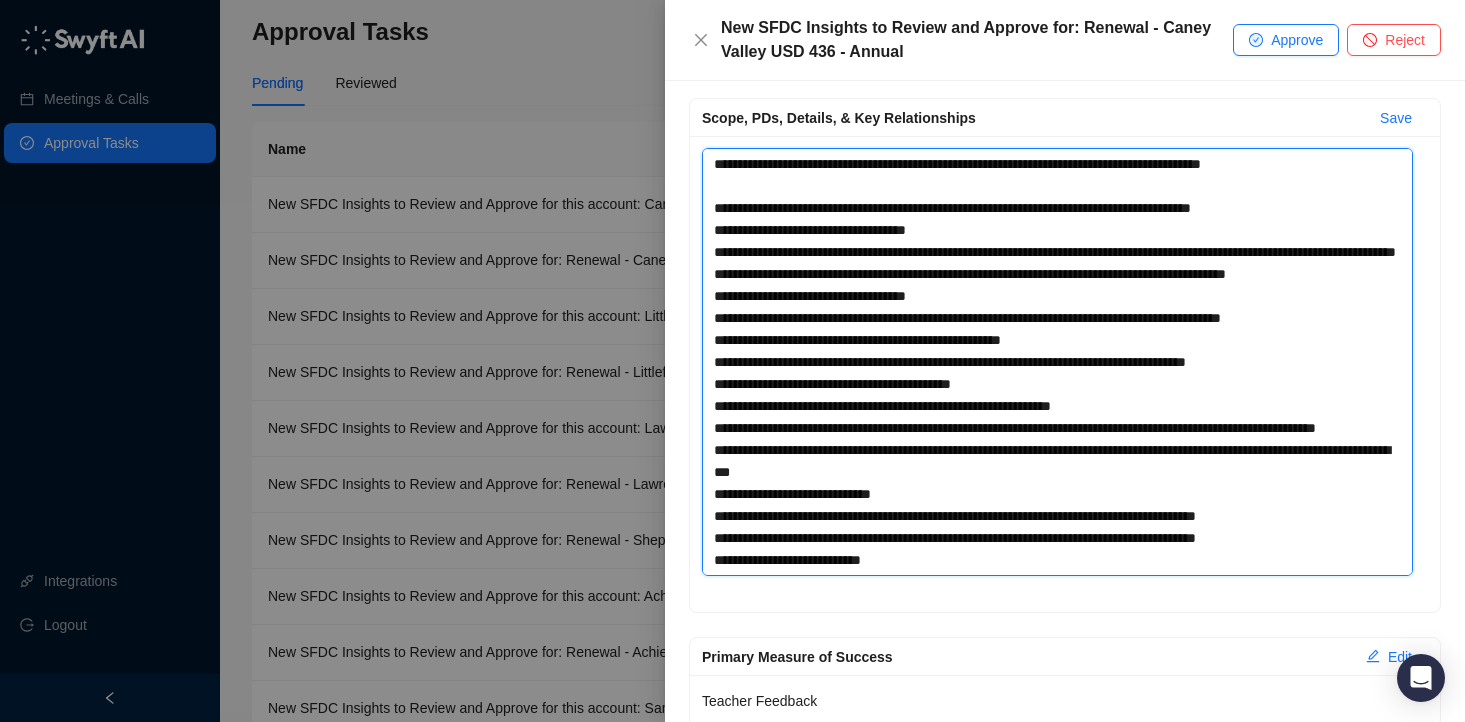 drag, startPoint x: 1074, startPoint y: 428, endPoint x: 726, endPoint y: 430, distance: 348.00574 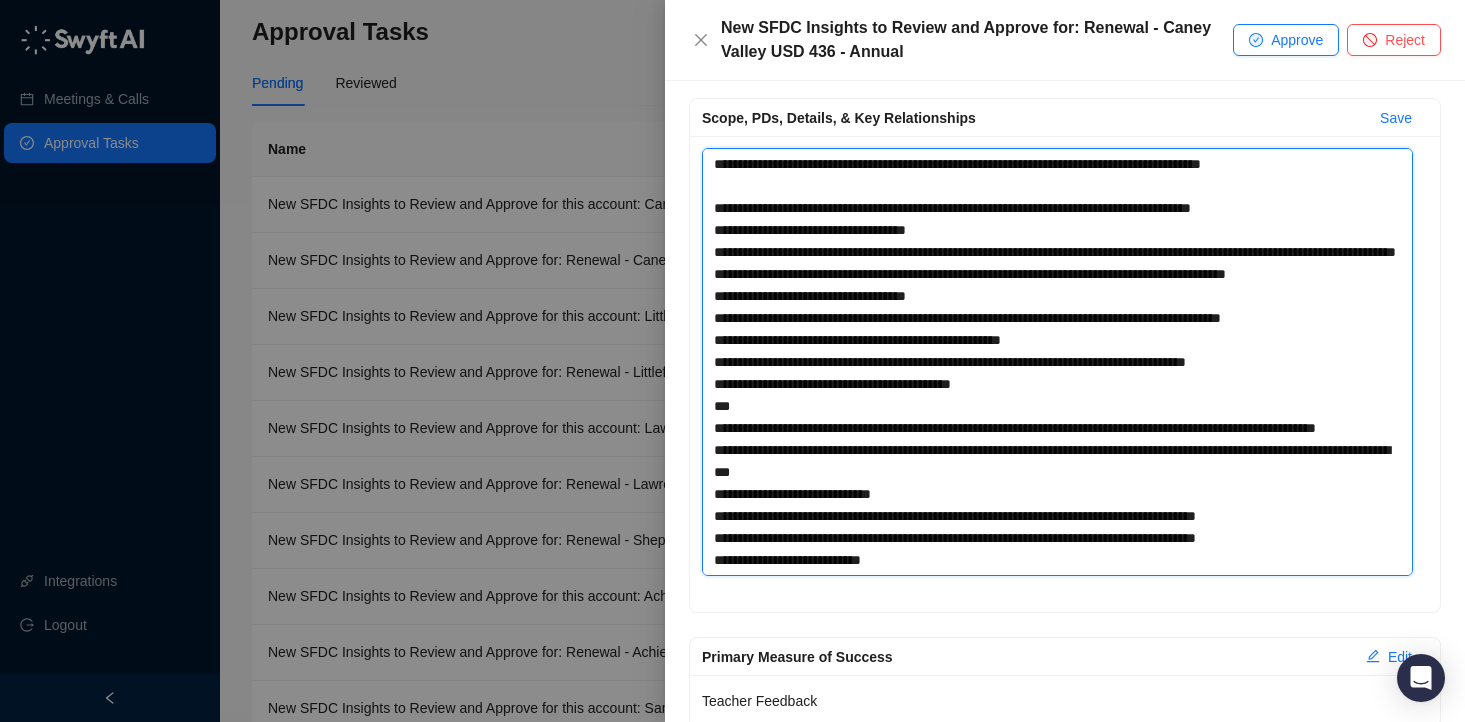 type 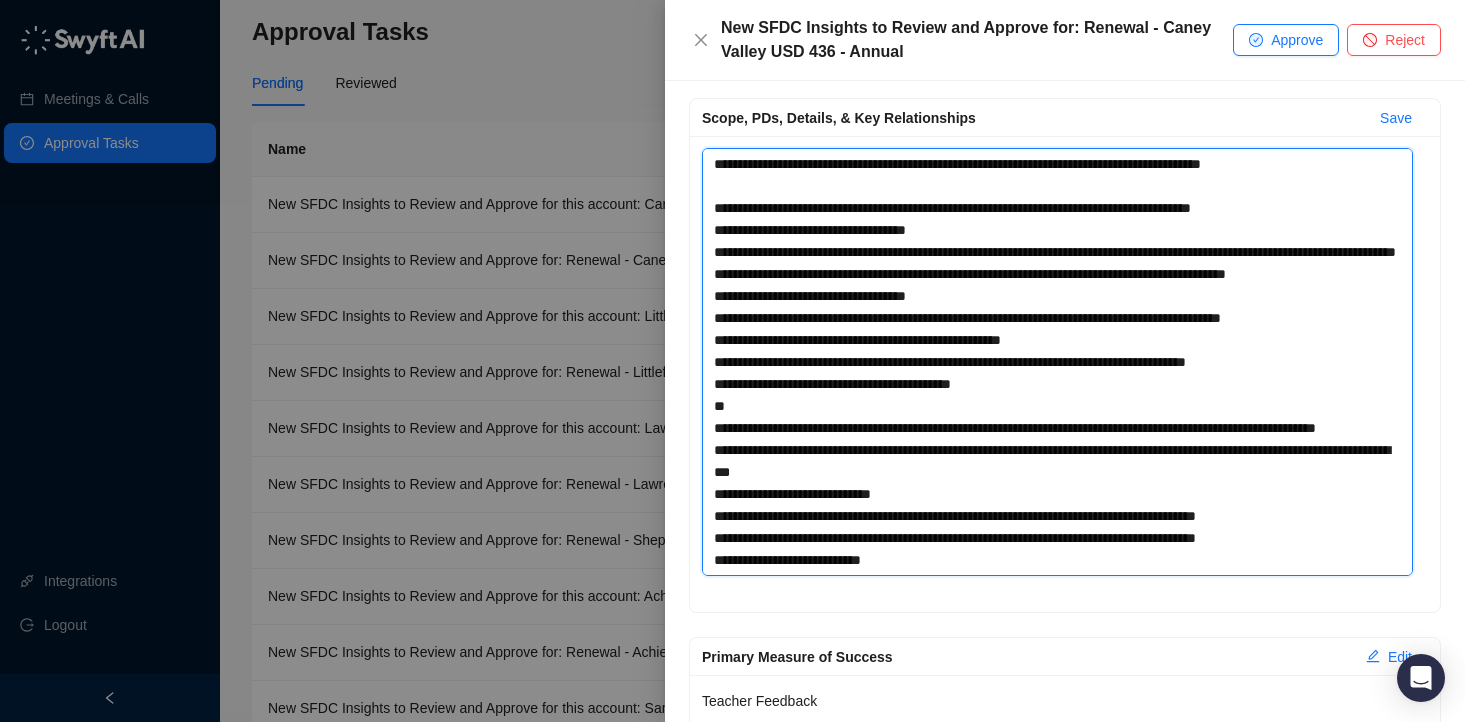 type 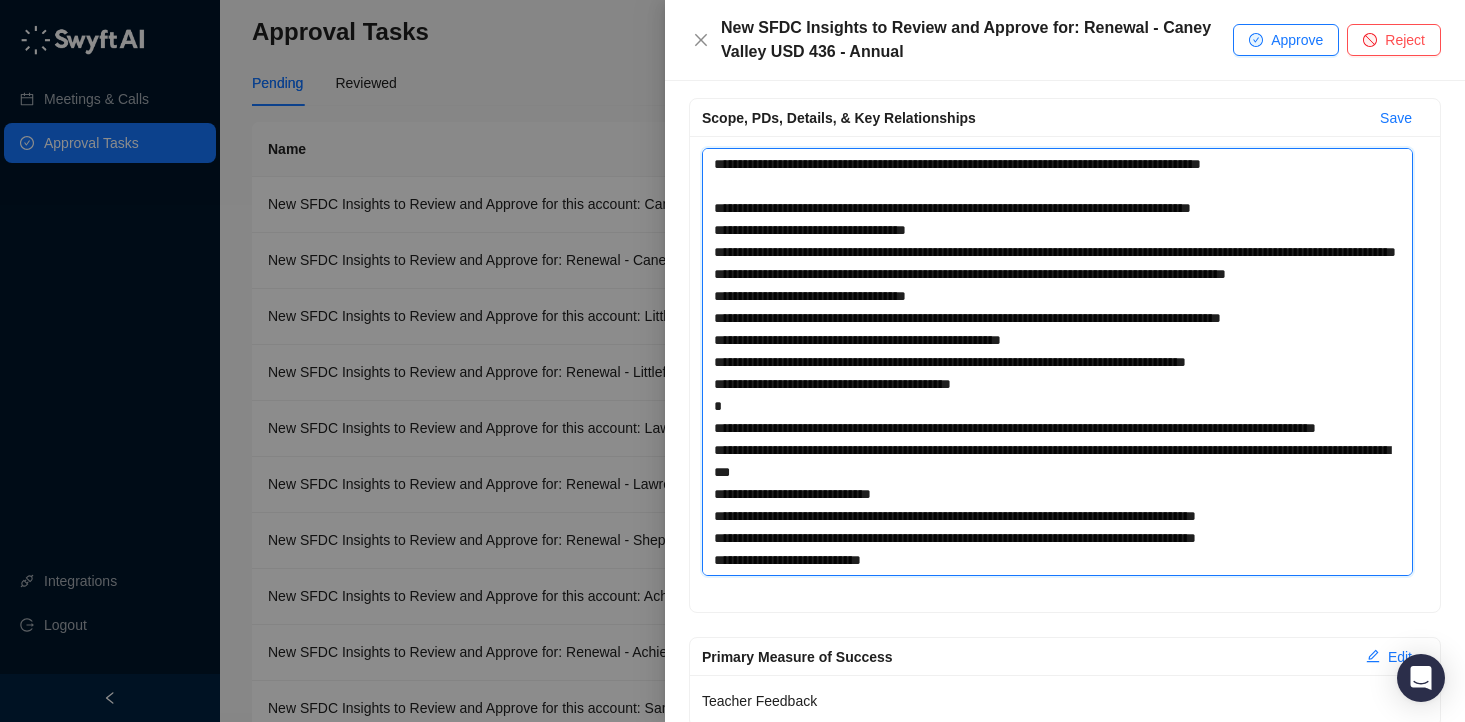 type 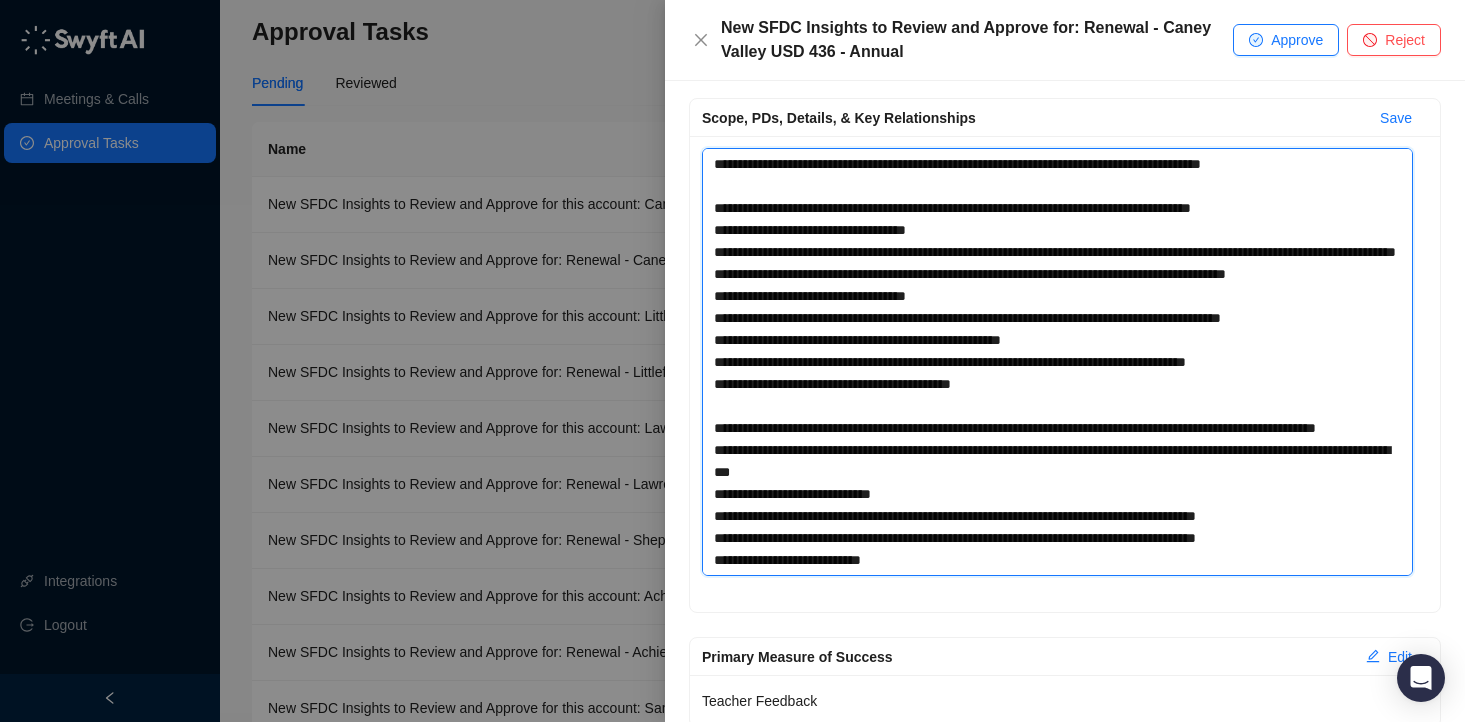 type 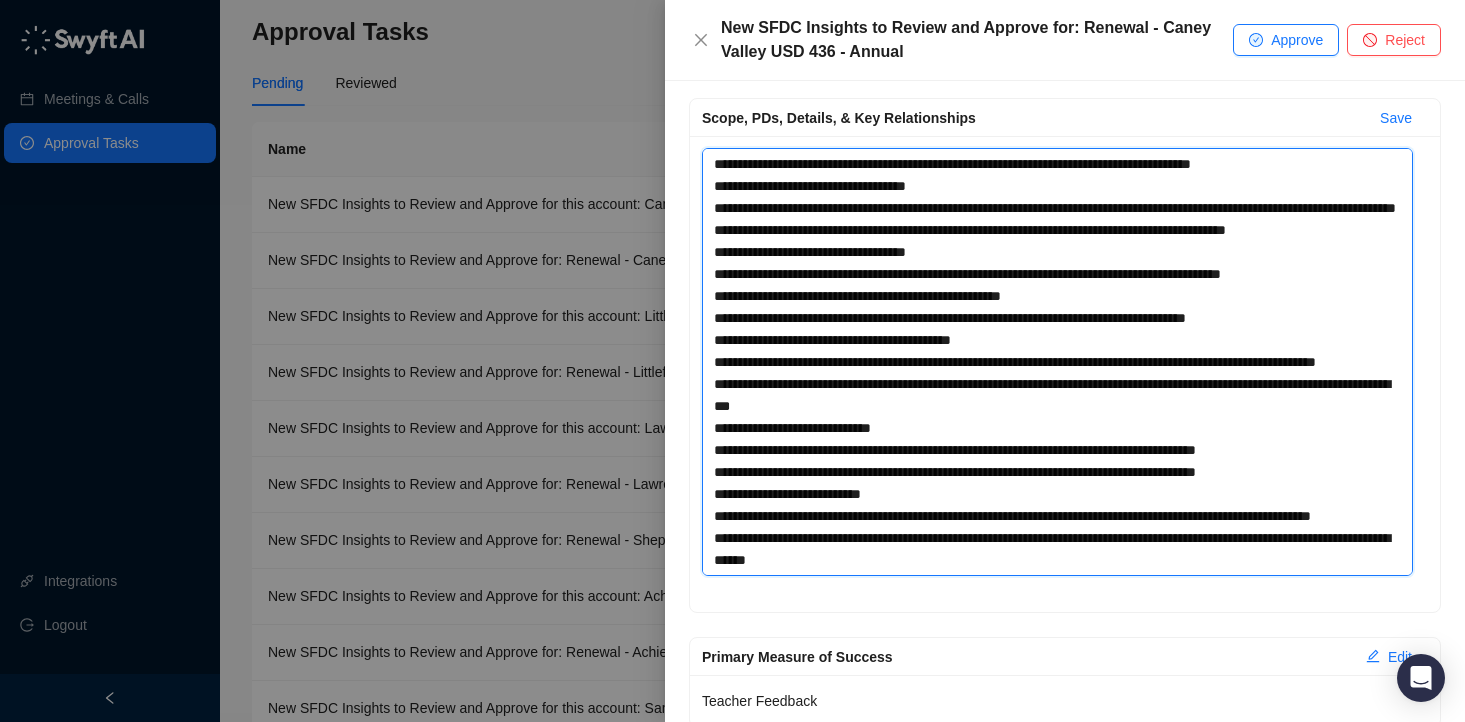 scroll, scrollTop: 110, scrollLeft: 0, axis: vertical 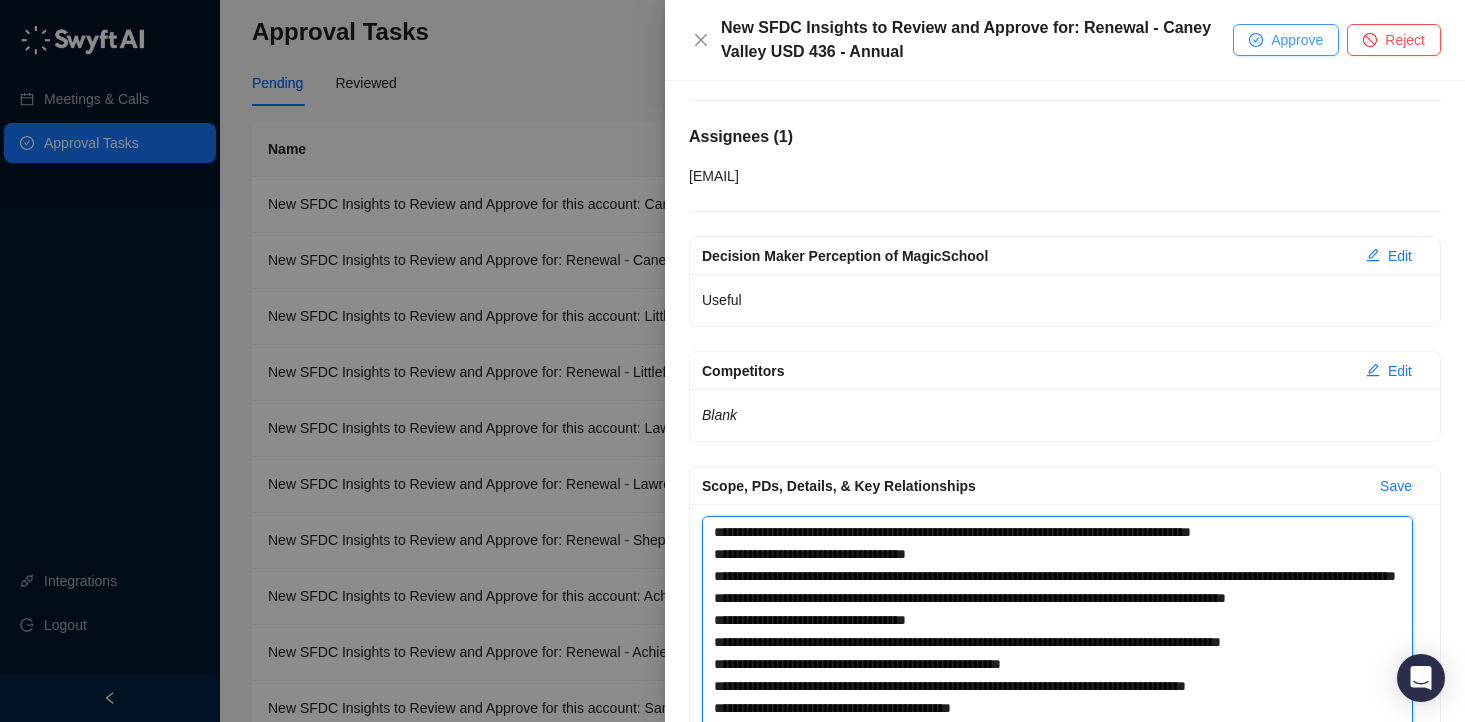 type on "**********" 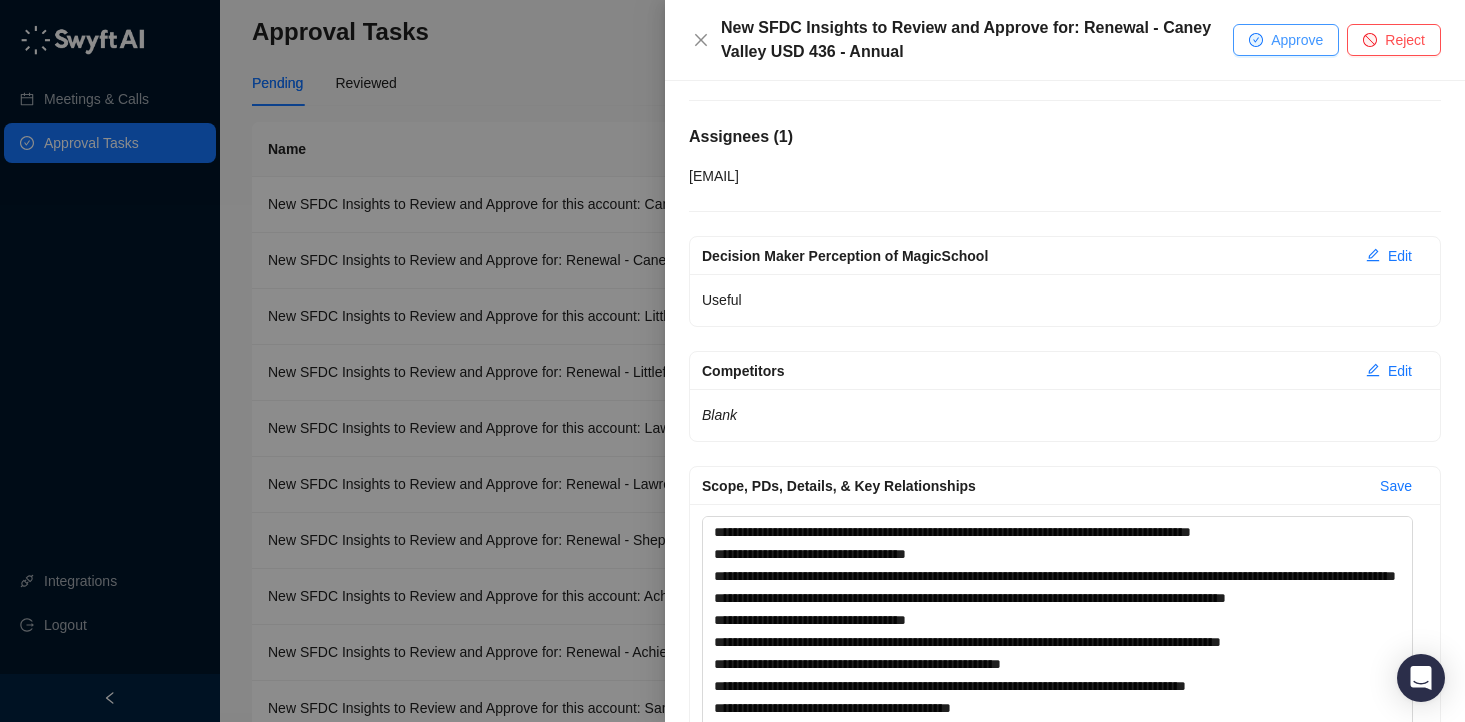 click on "Approve" at bounding box center (1297, 40) 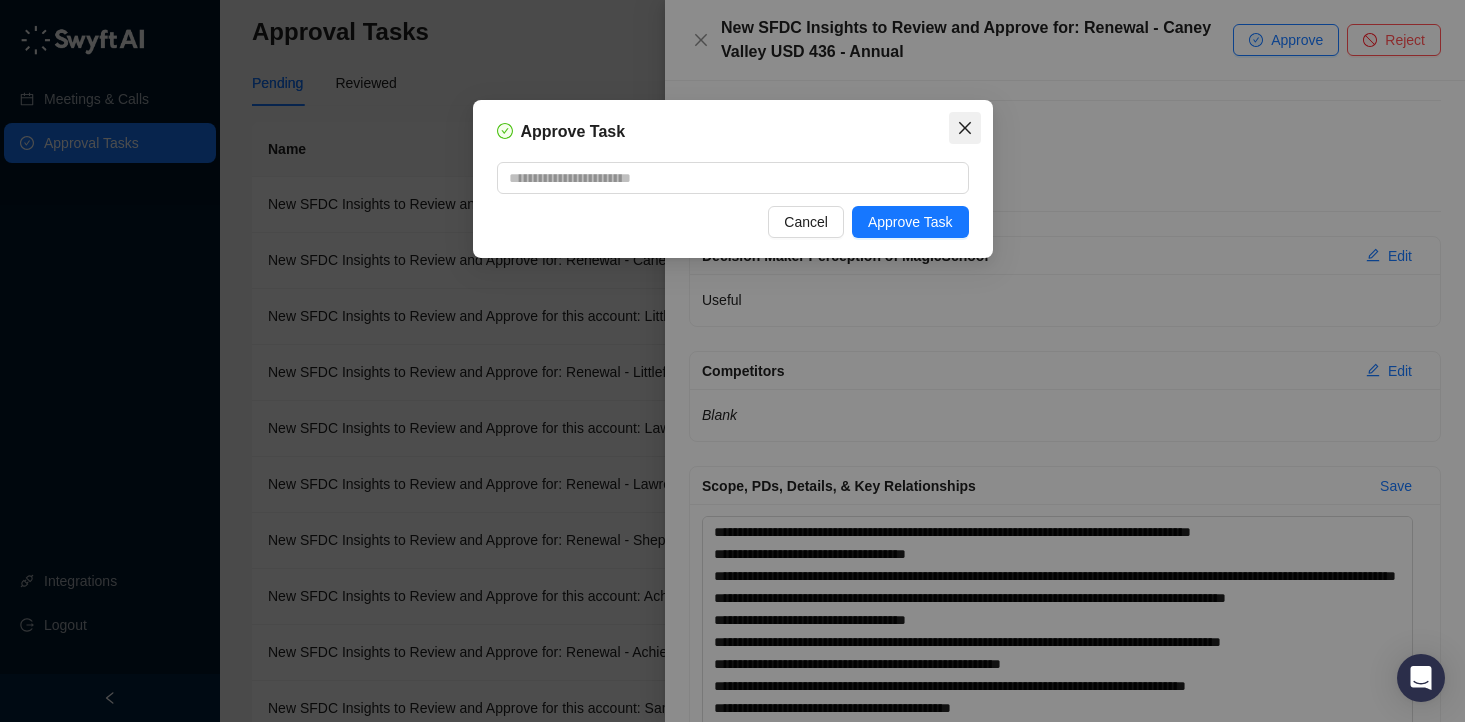 click 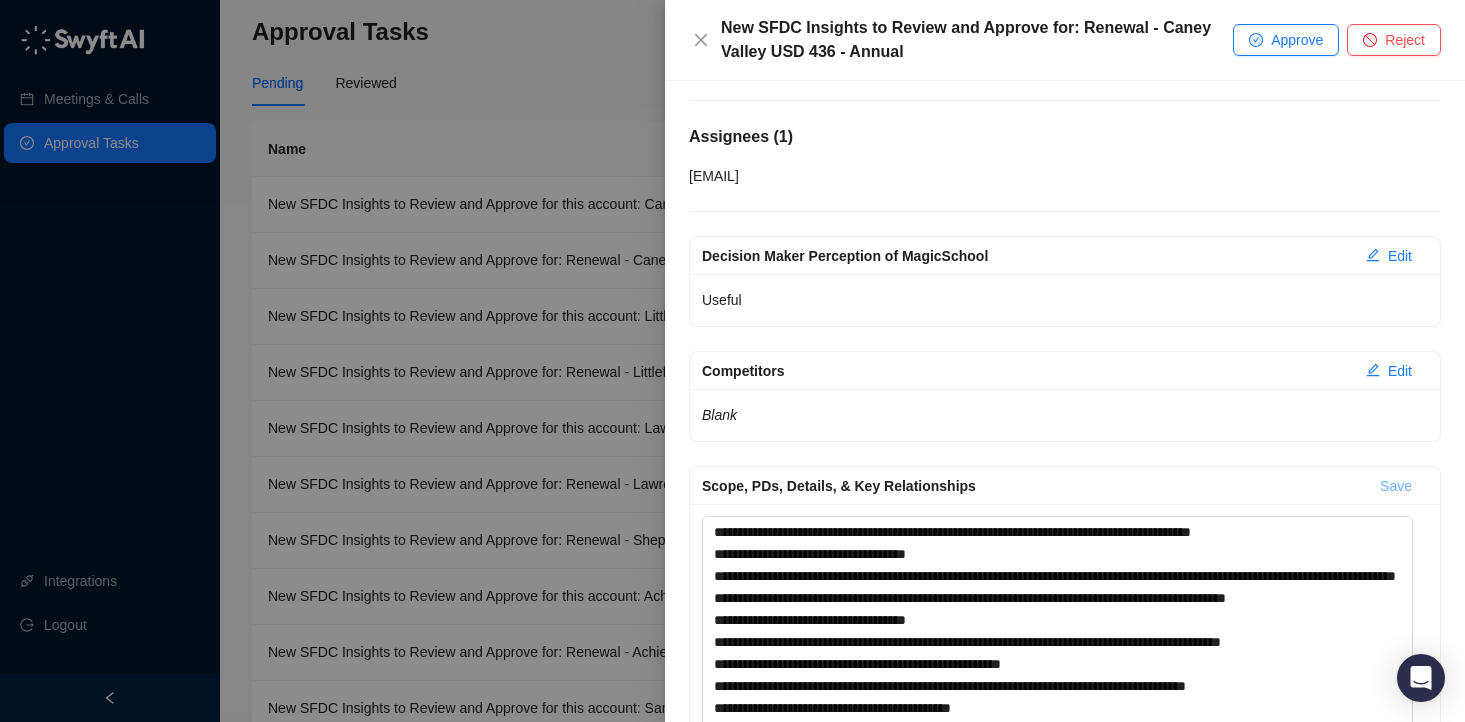 click on "Save" at bounding box center [1396, 486] 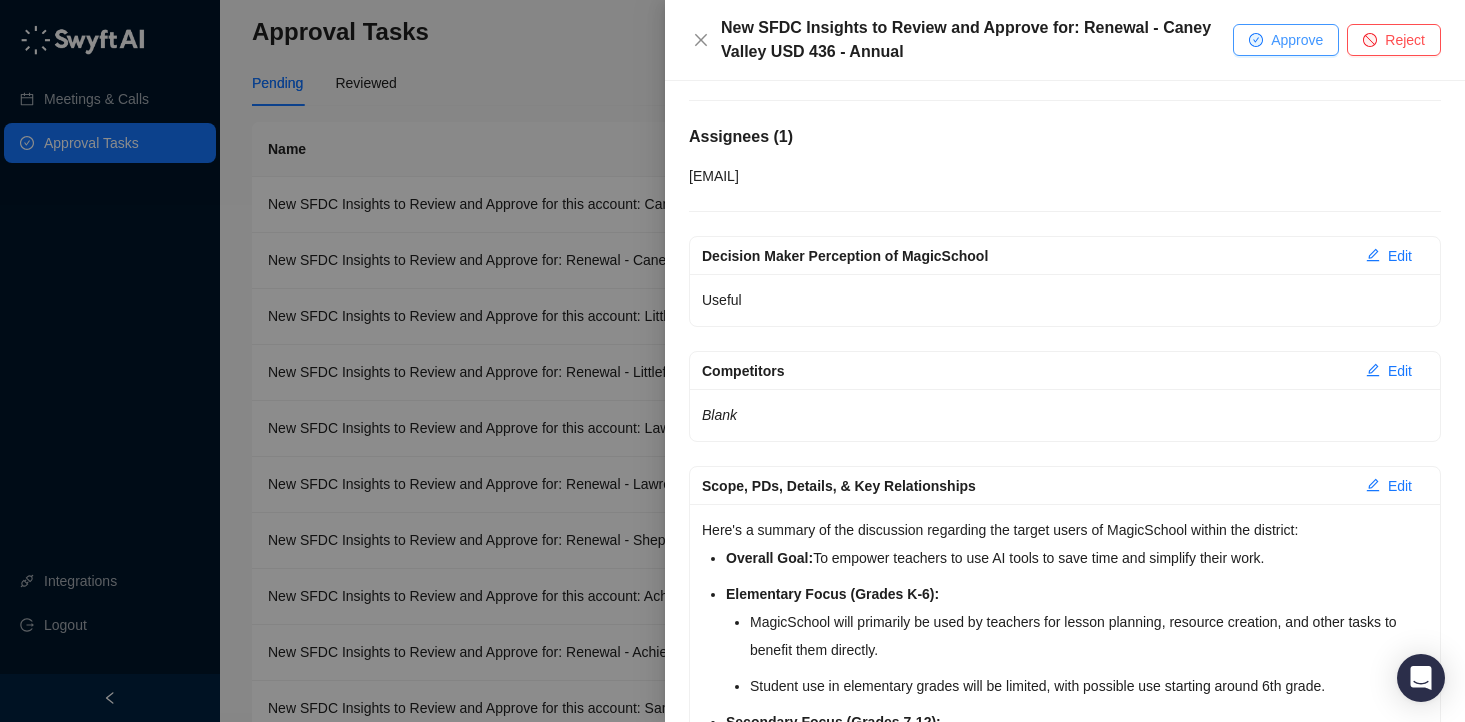 click on "Approve" at bounding box center (1297, 40) 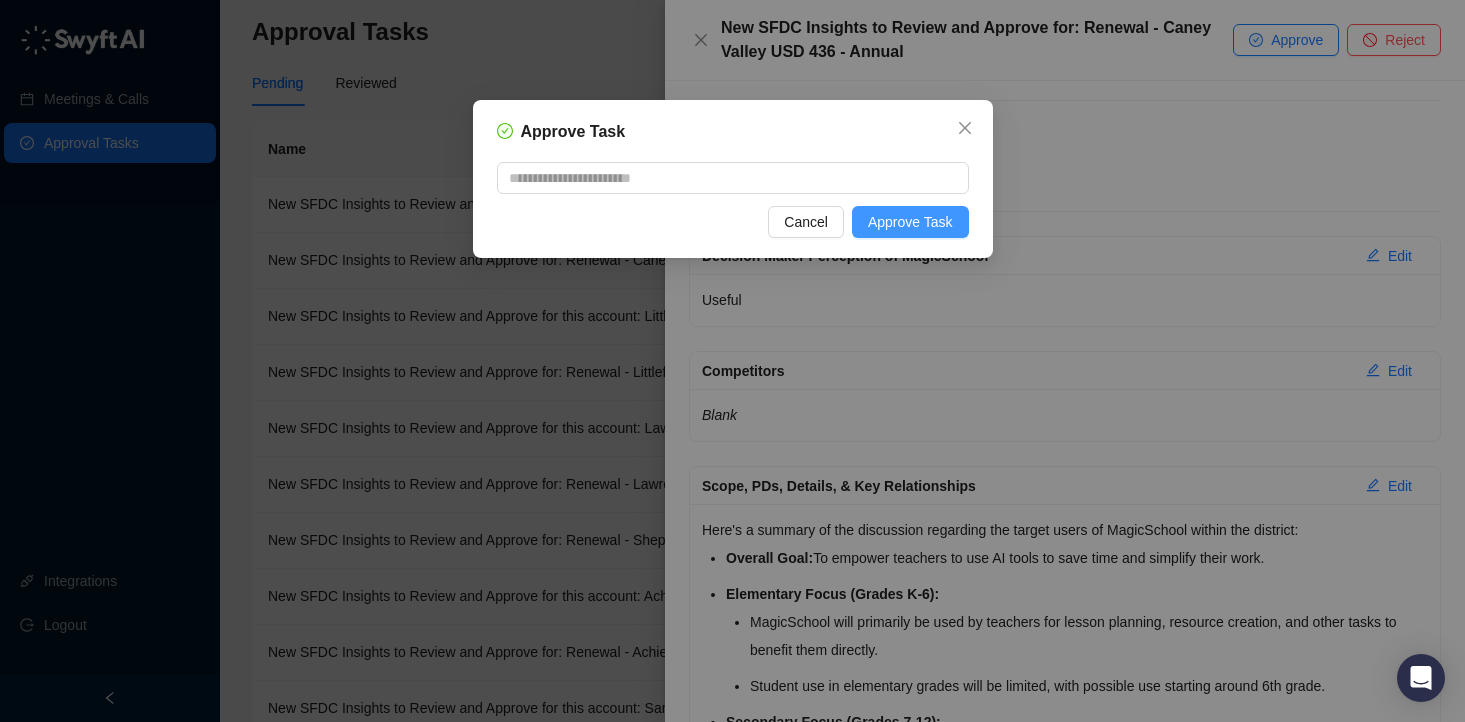 click on "Approve Task" at bounding box center [910, 222] 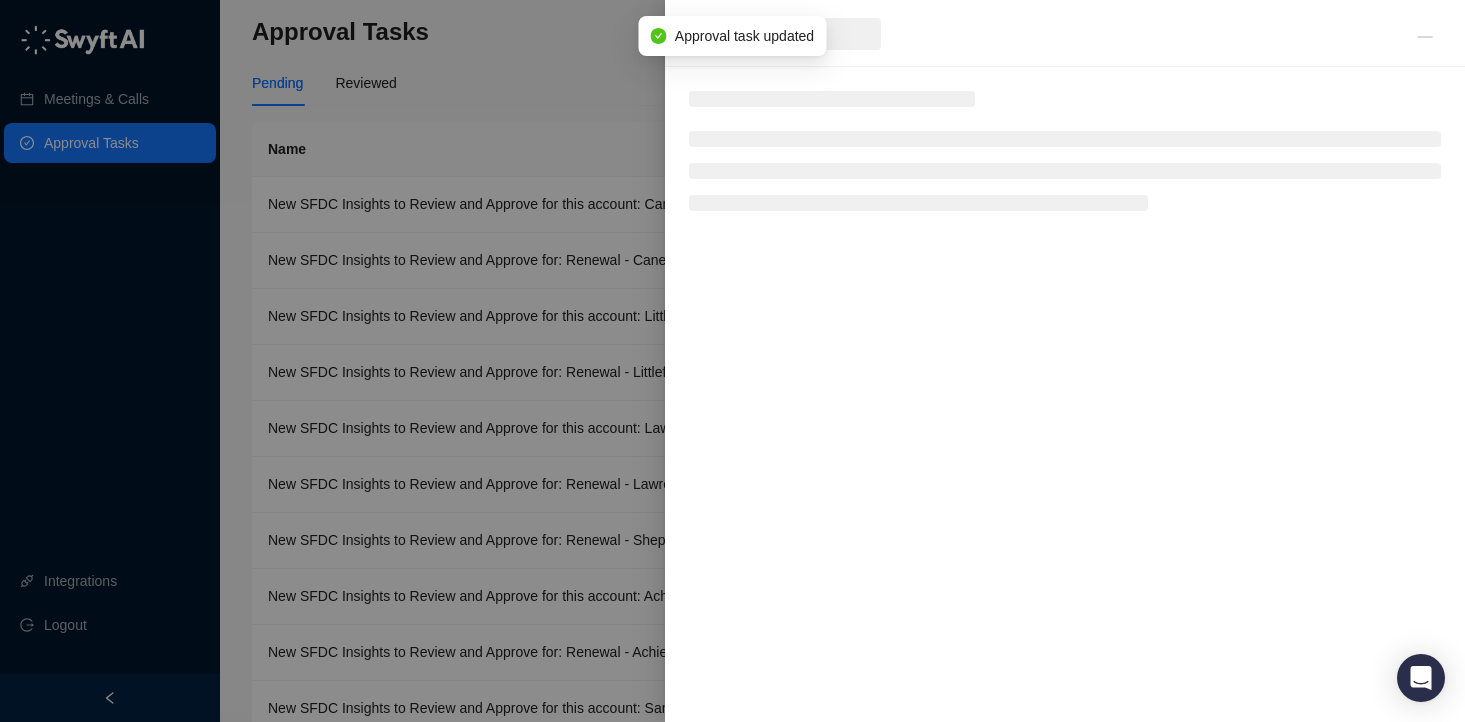 scroll, scrollTop: 0, scrollLeft: 0, axis: both 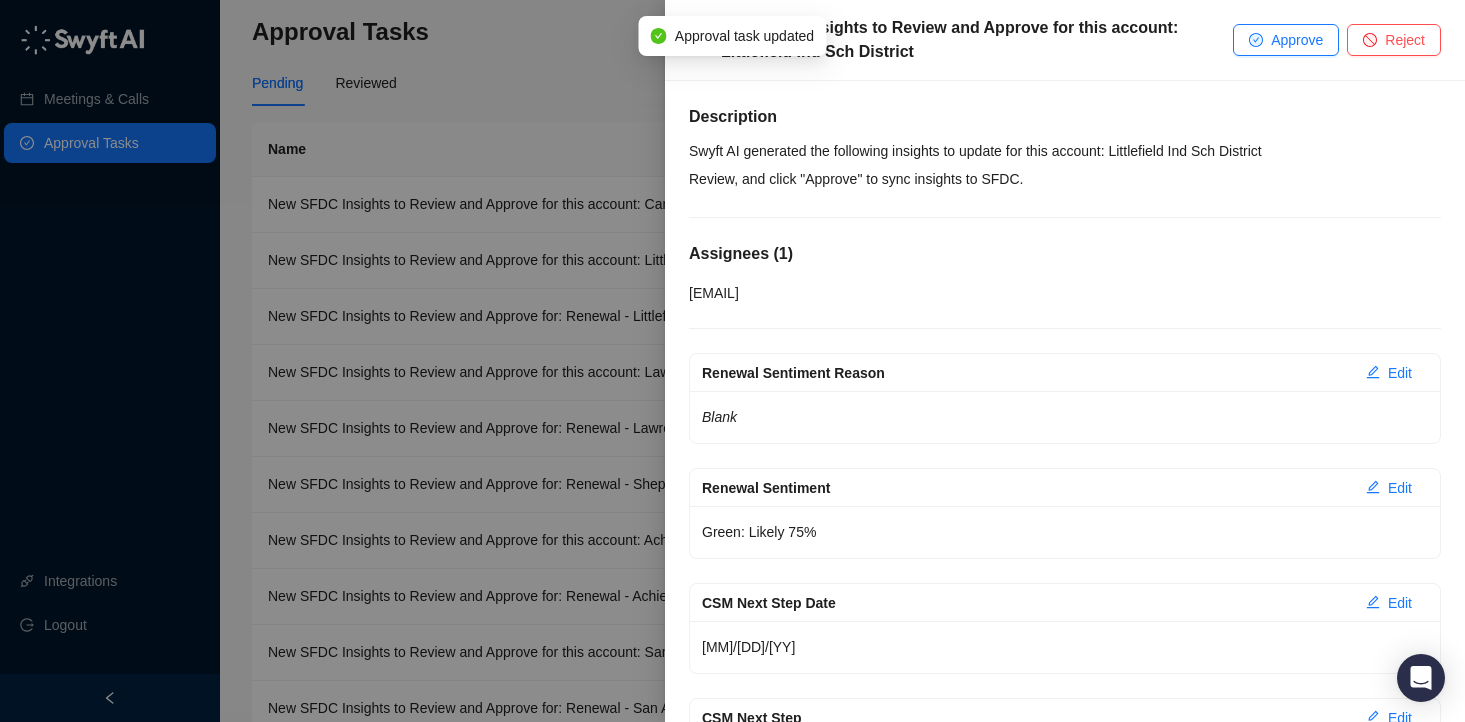 click at bounding box center (732, 361) 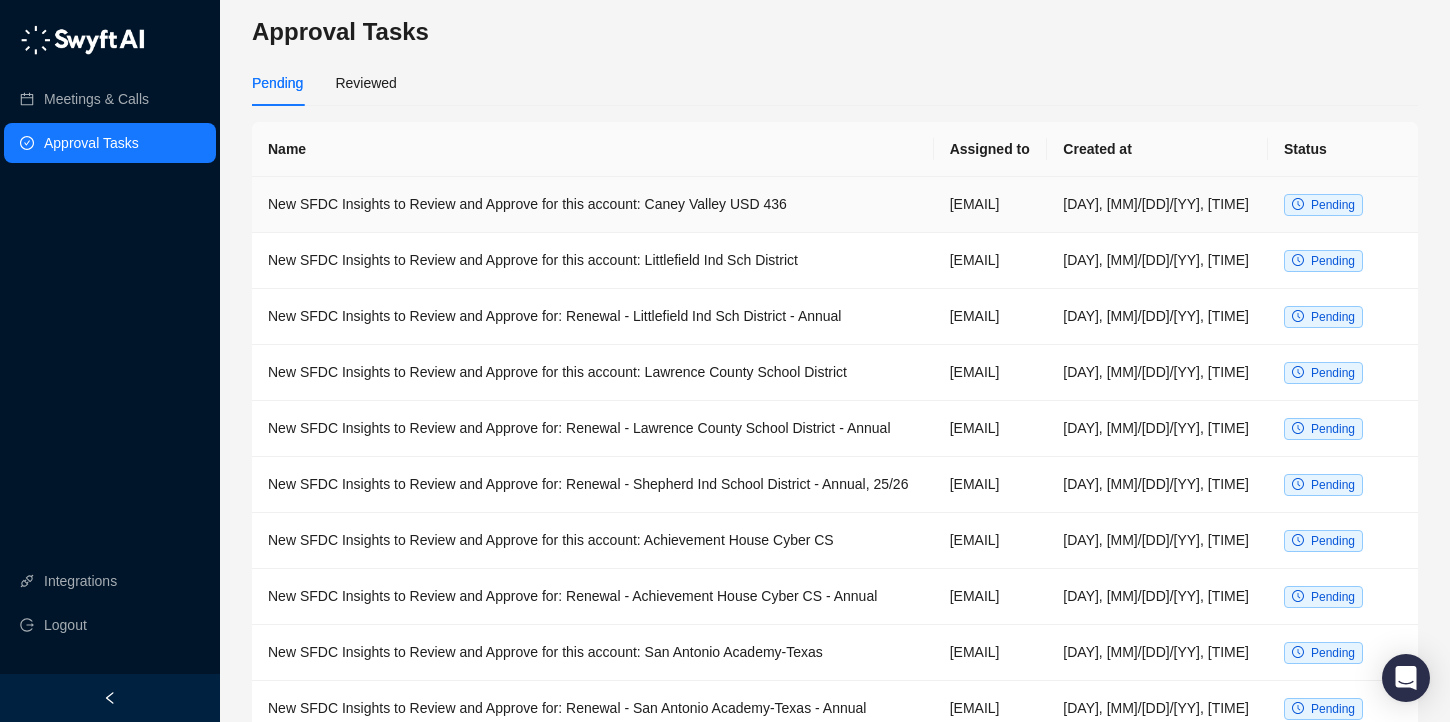 click on "New SFDC Insights to Review and Approve for this account: Caney Valley USD 436" at bounding box center (593, 205) 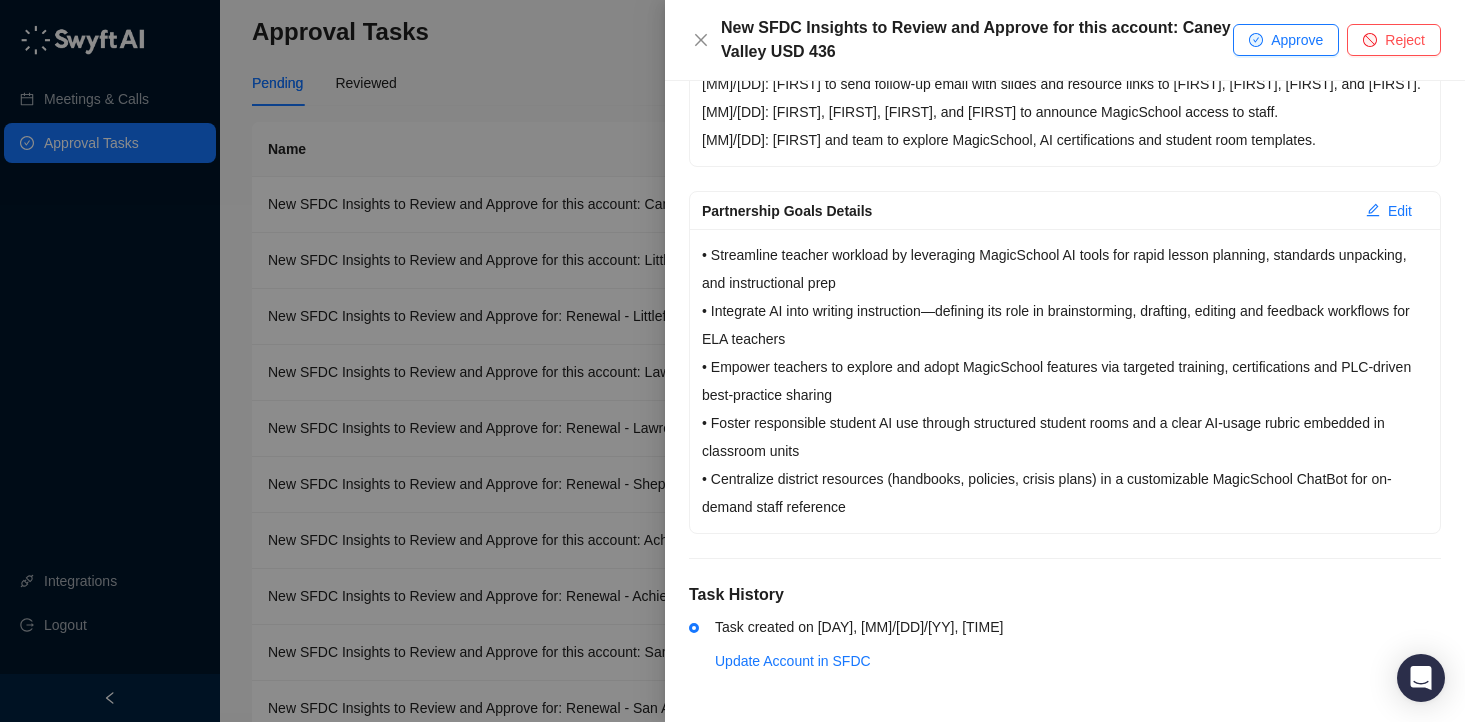 scroll, scrollTop: 791, scrollLeft: 0, axis: vertical 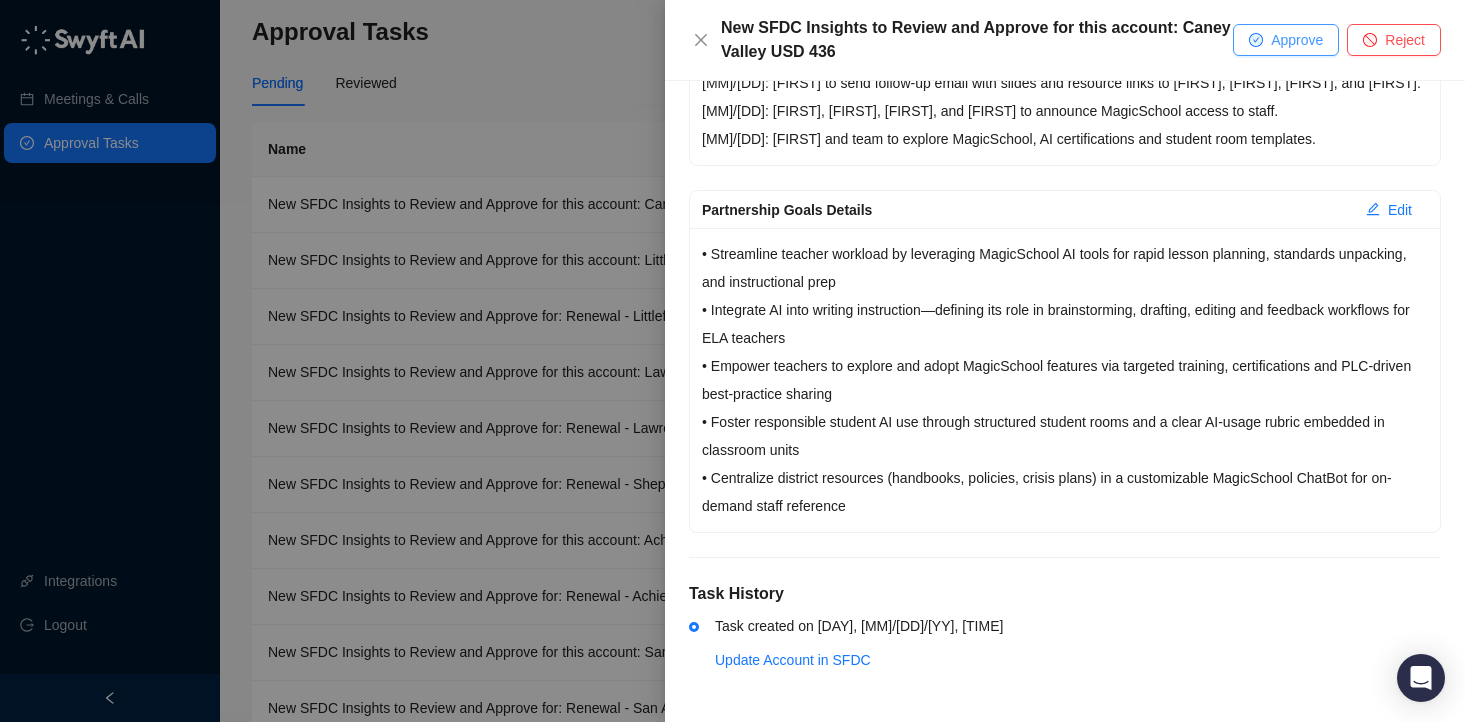 click on "Approve" at bounding box center [1286, 40] 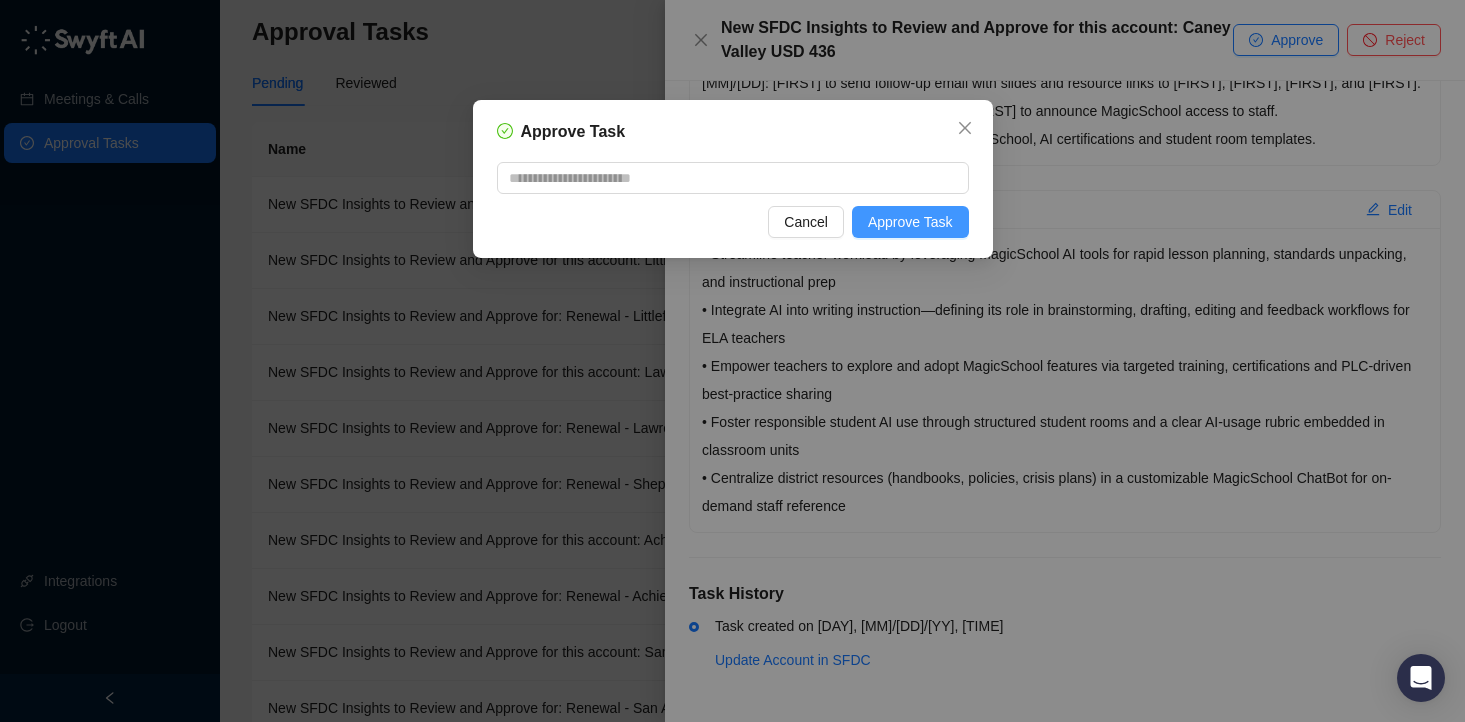 click on "Approve Task" at bounding box center [910, 222] 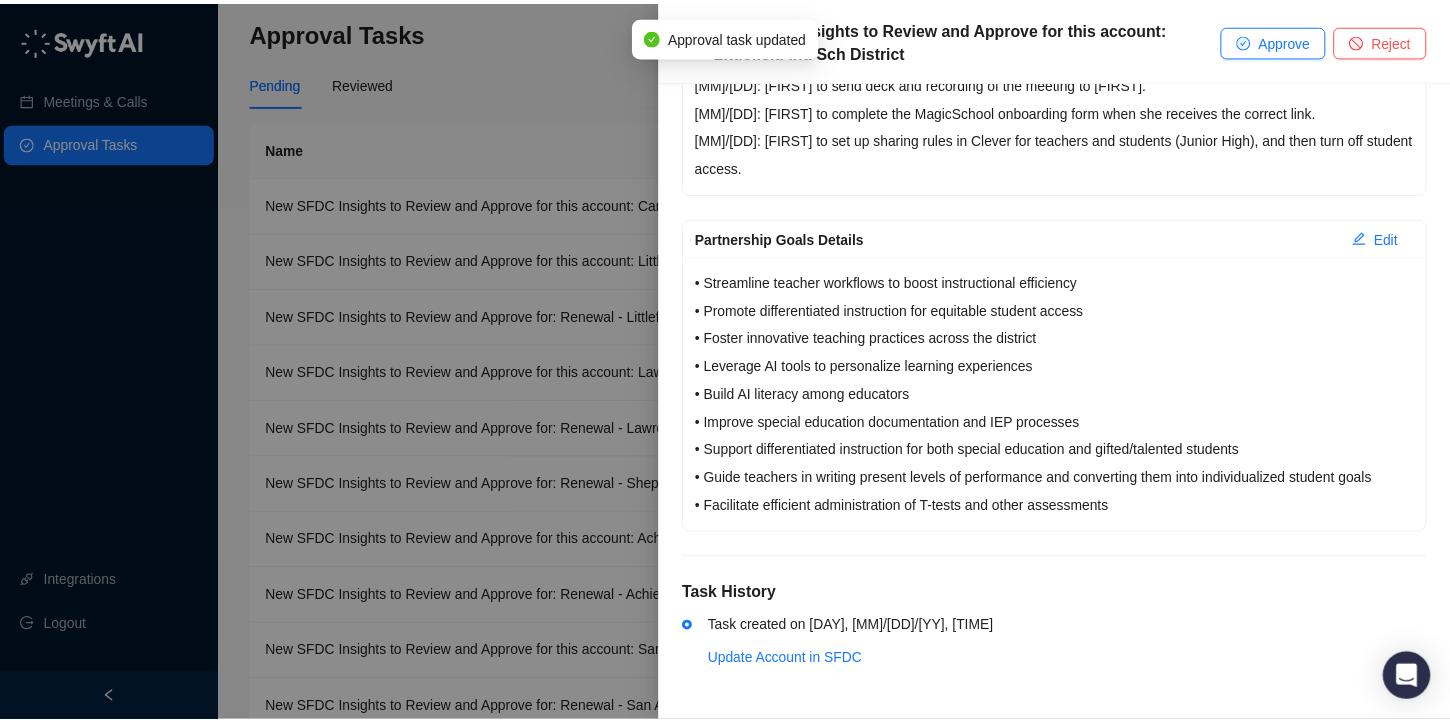 scroll, scrollTop: 707, scrollLeft: 0, axis: vertical 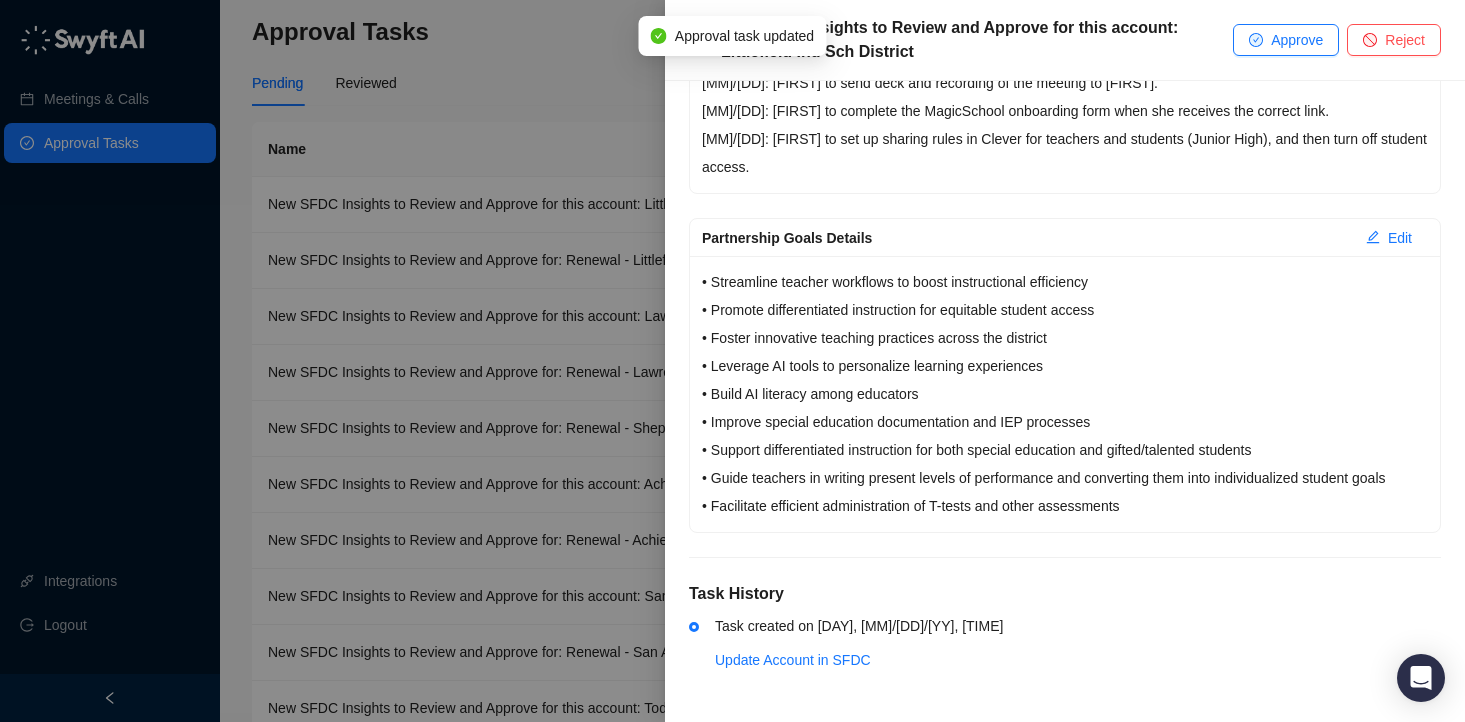click at bounding box center [732, 361] 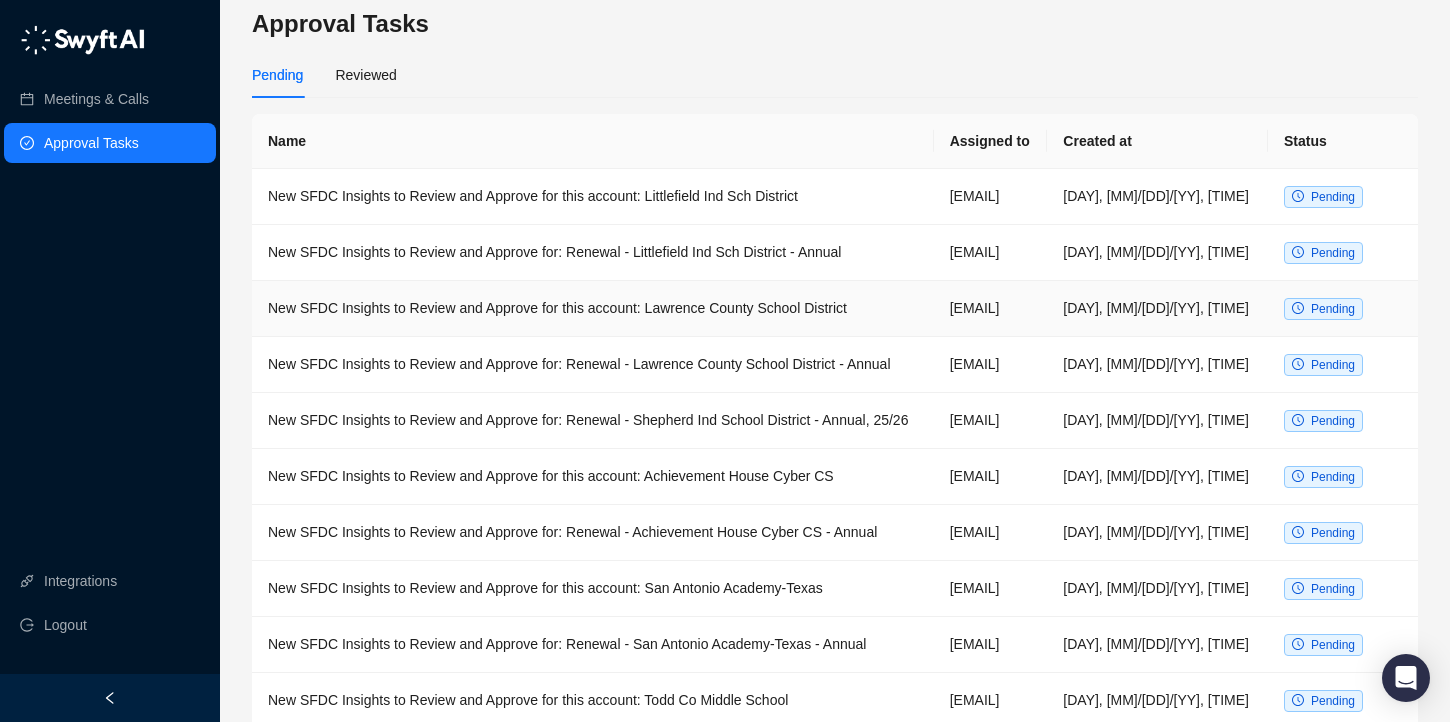 scroll, scrollTop: 0, scrollLeft: 0, axis: both 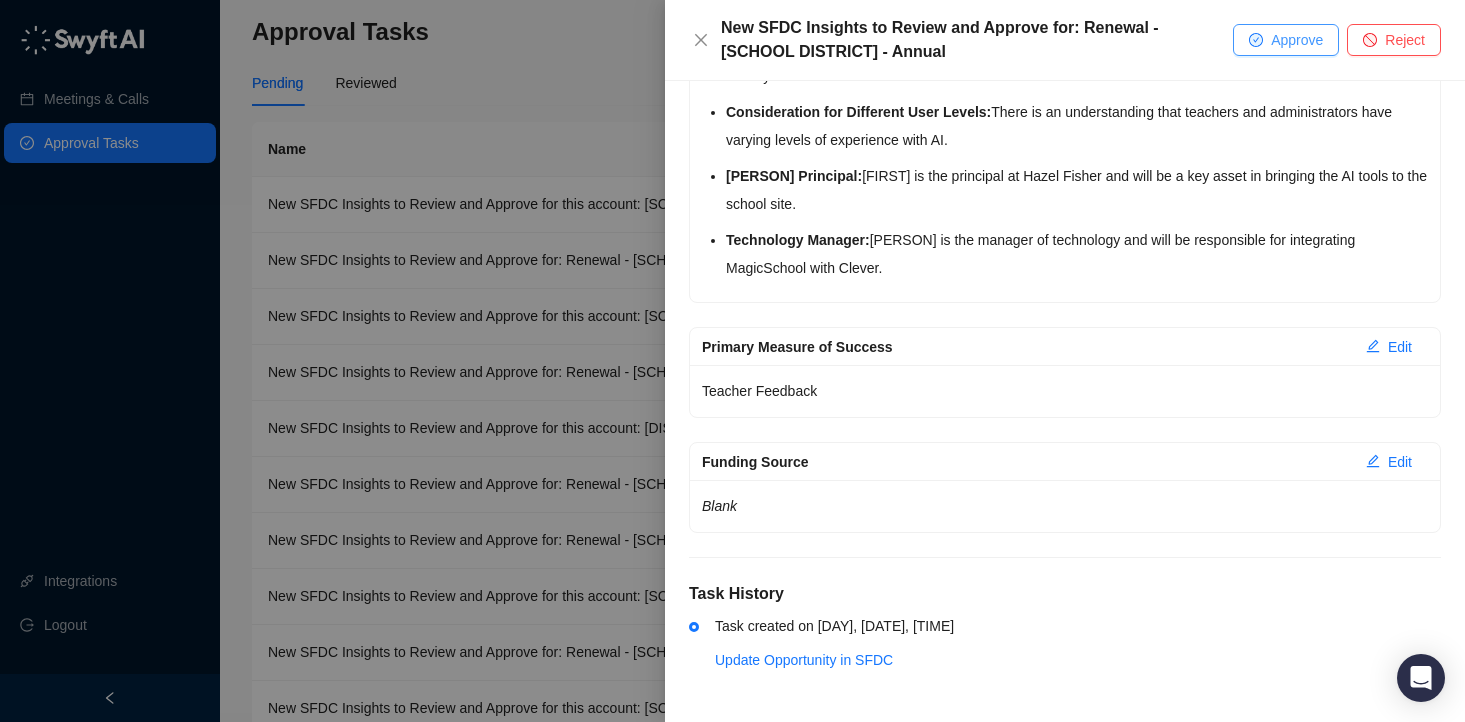 click 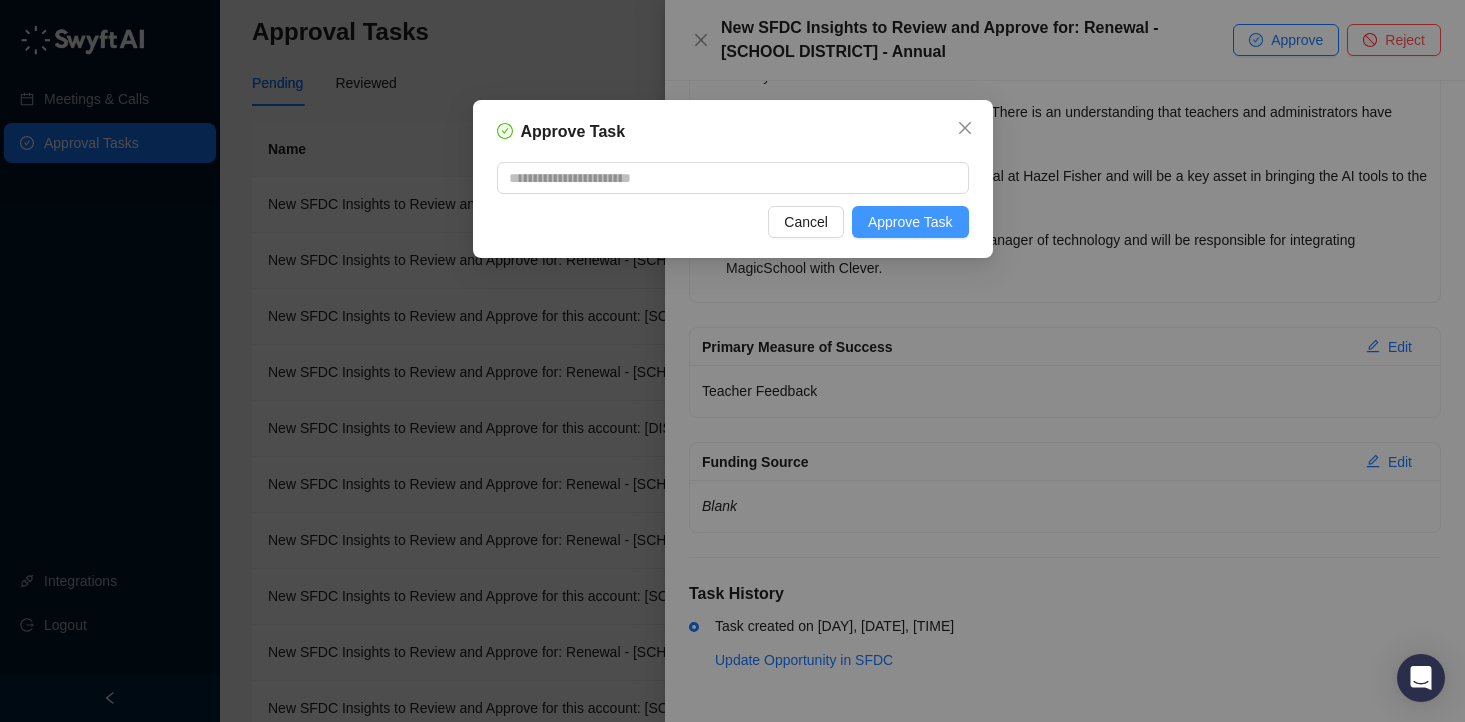 click on "Approve Task" at bounding box center (910, 222) 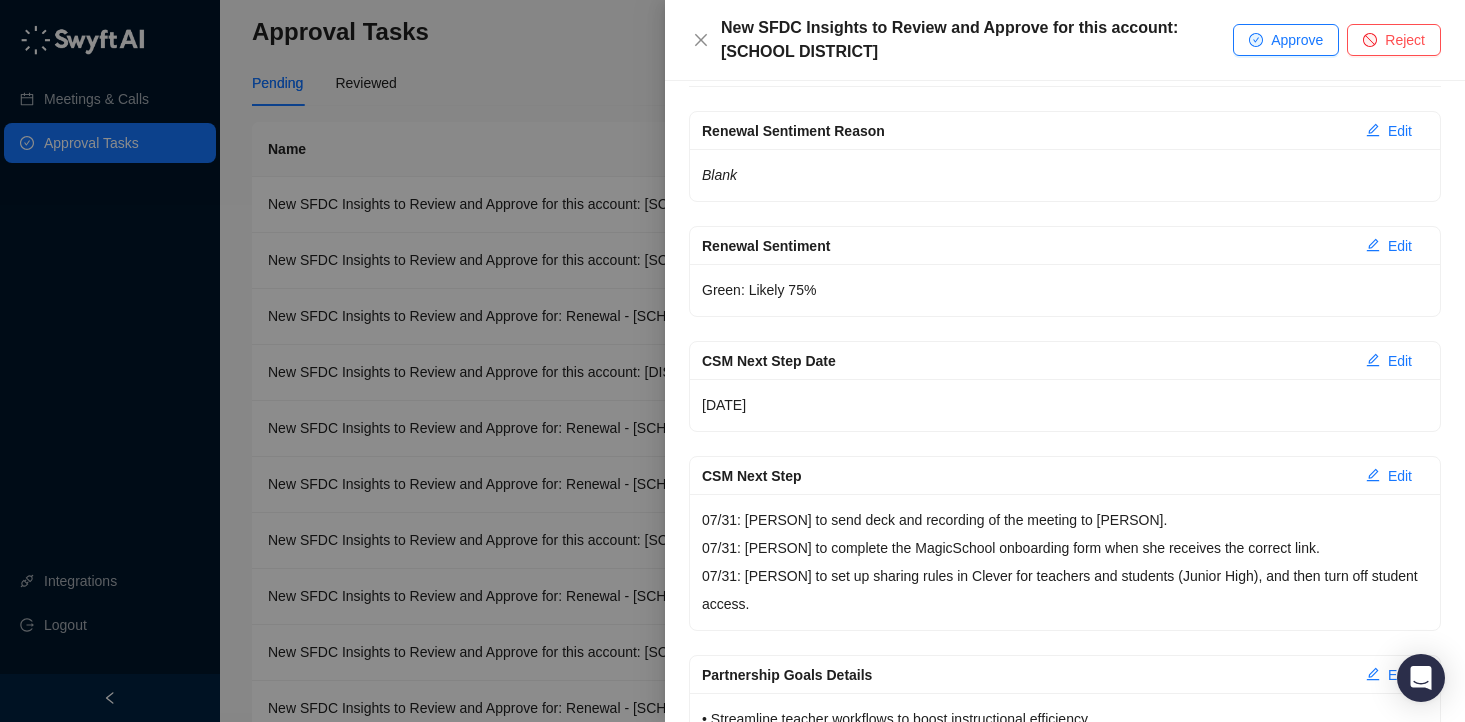 scroll, scrollTop: 0, scrollLeft: 0, axis: both 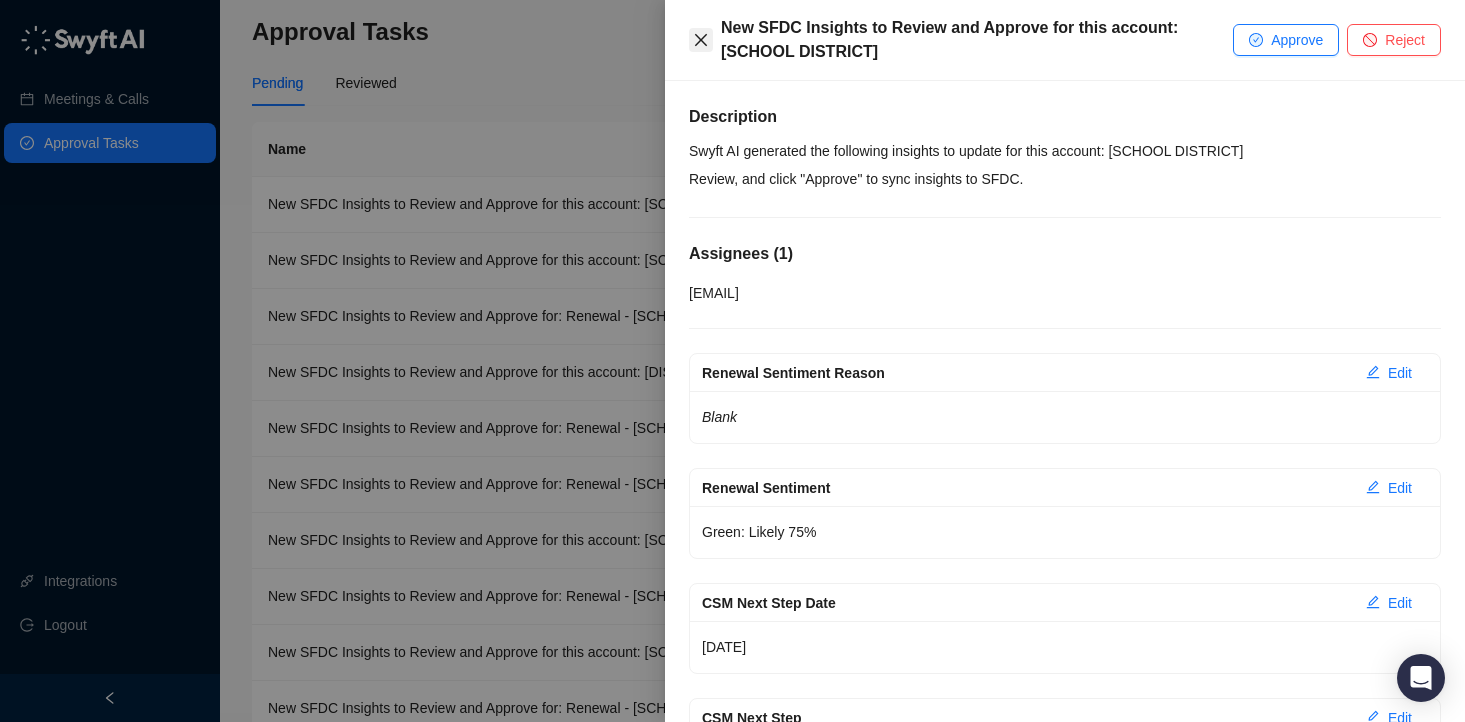 click 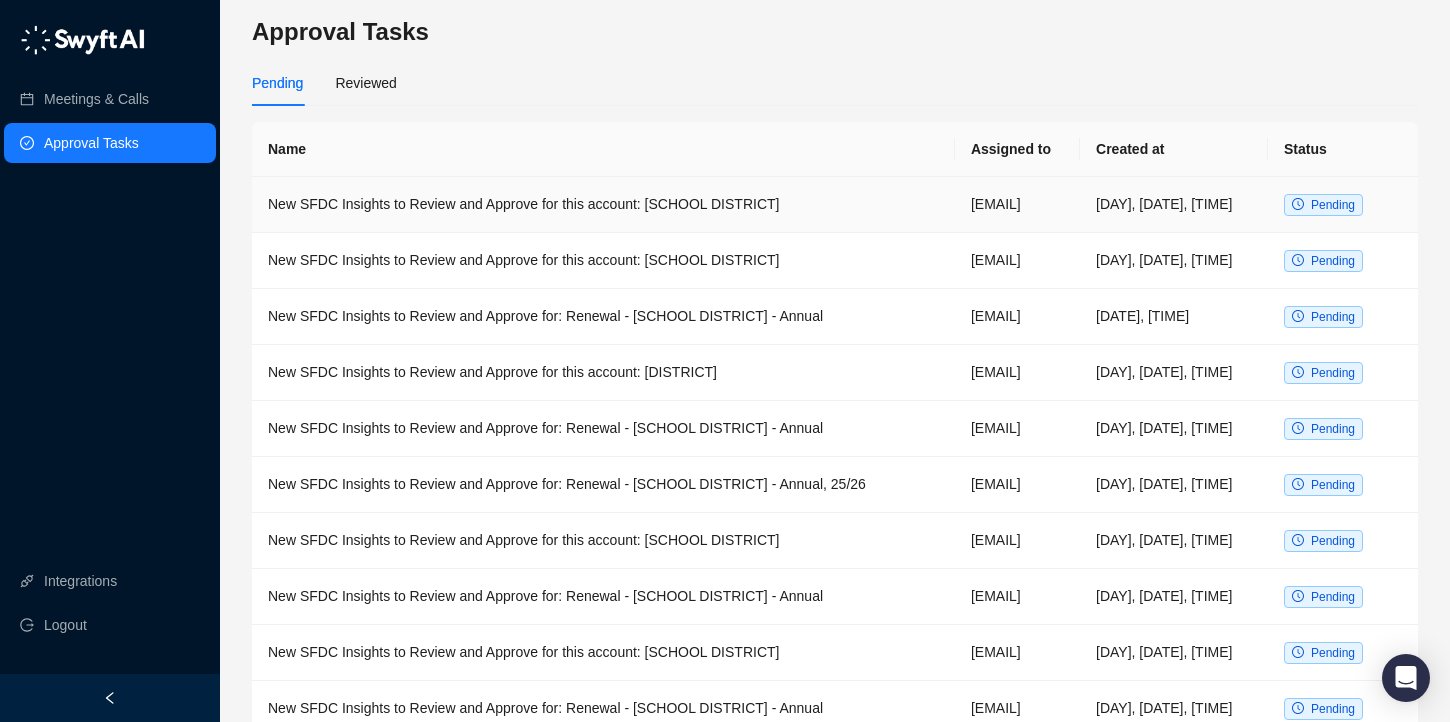 click on "New SFDC Insights to Review and Approve for this account: Vallecito Union Sch District" at bounding box center [603, 205] 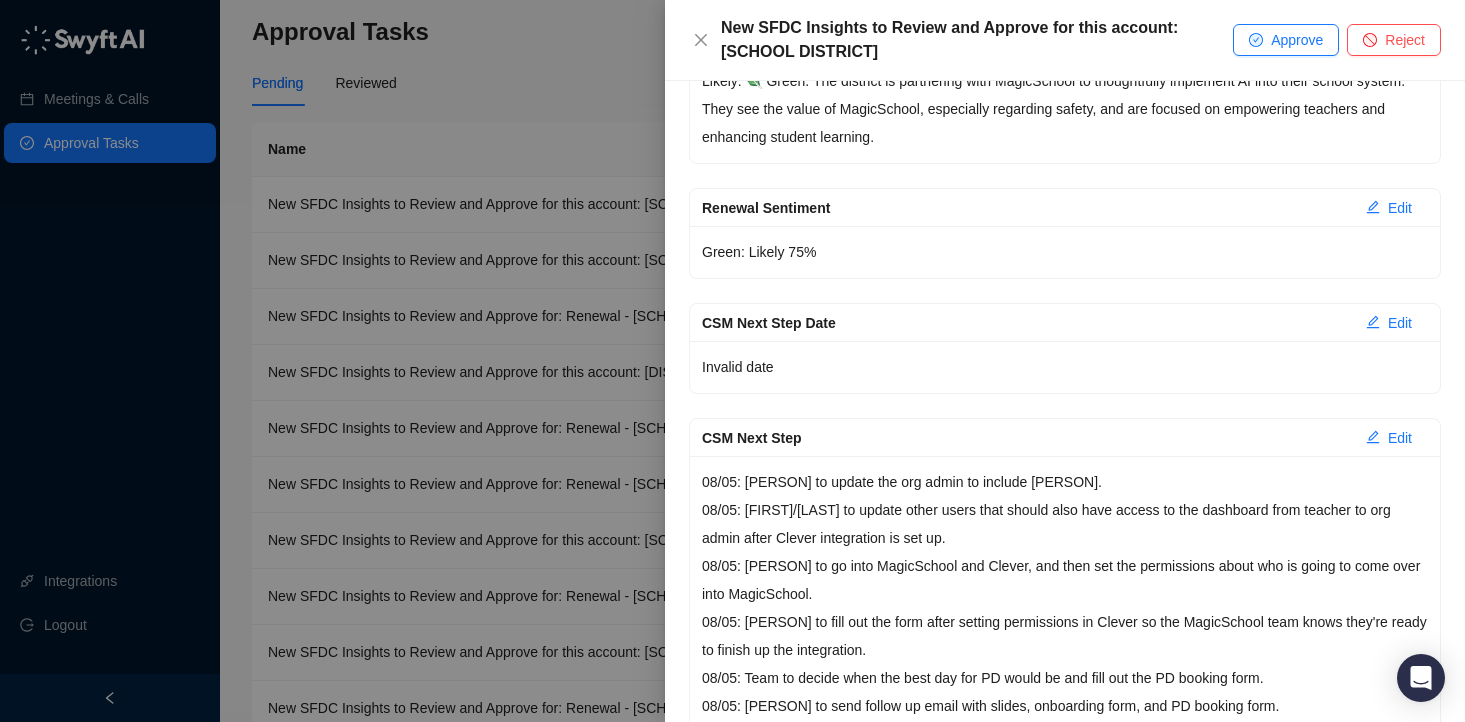 scroll, scrollTop: 421, scrollLeft: 0, axis: vertical 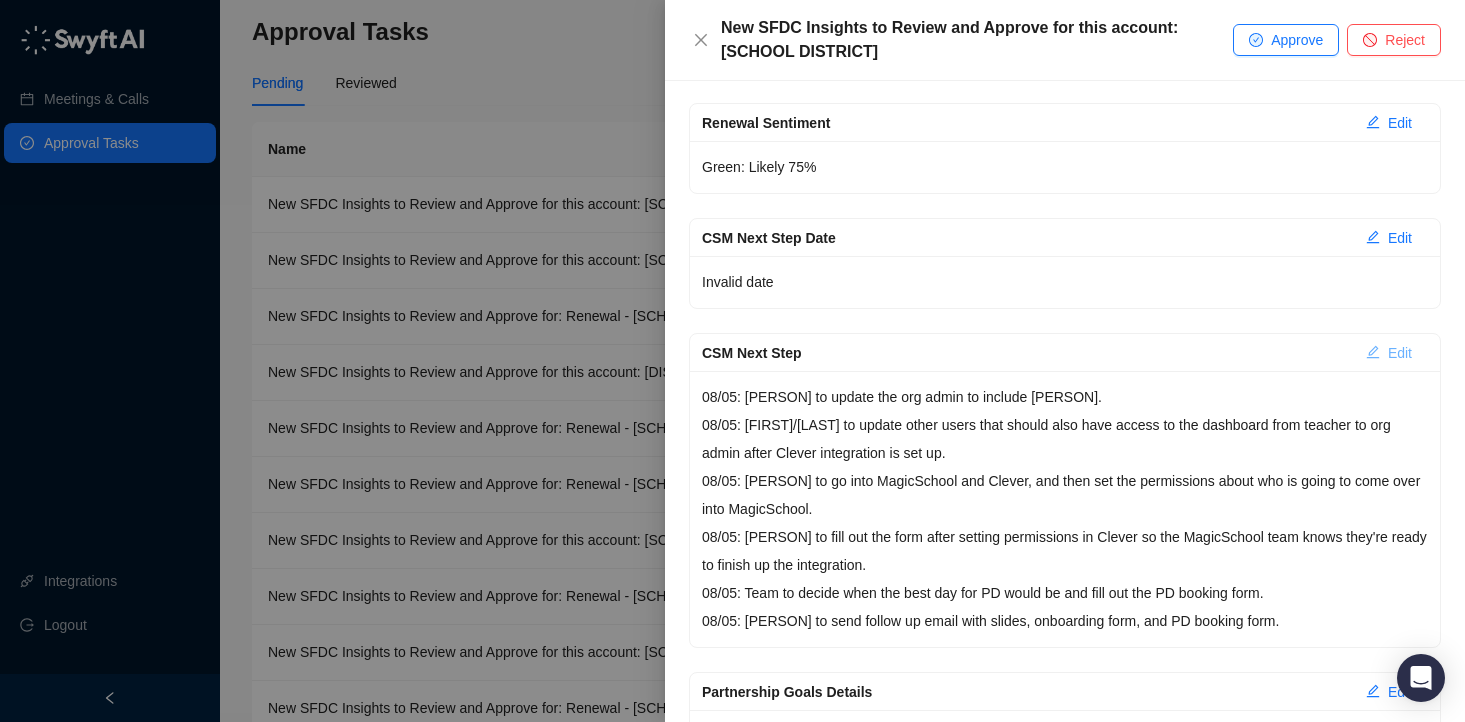 click on "Edit" at bounding box center [1400, 353] 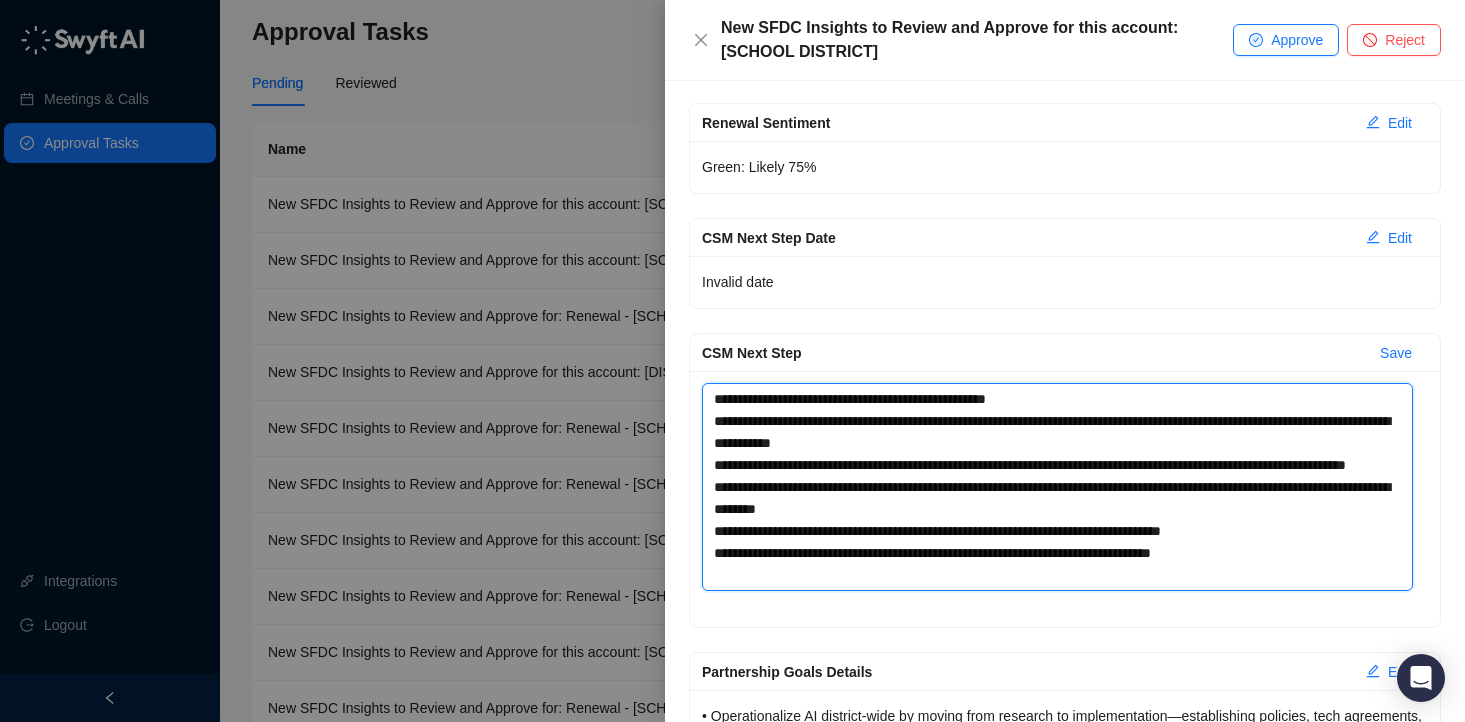 drag, startPoint x: 817, startPoint y: 424, endPoint x: 822, endPoint y: 496, distance: 72.1734 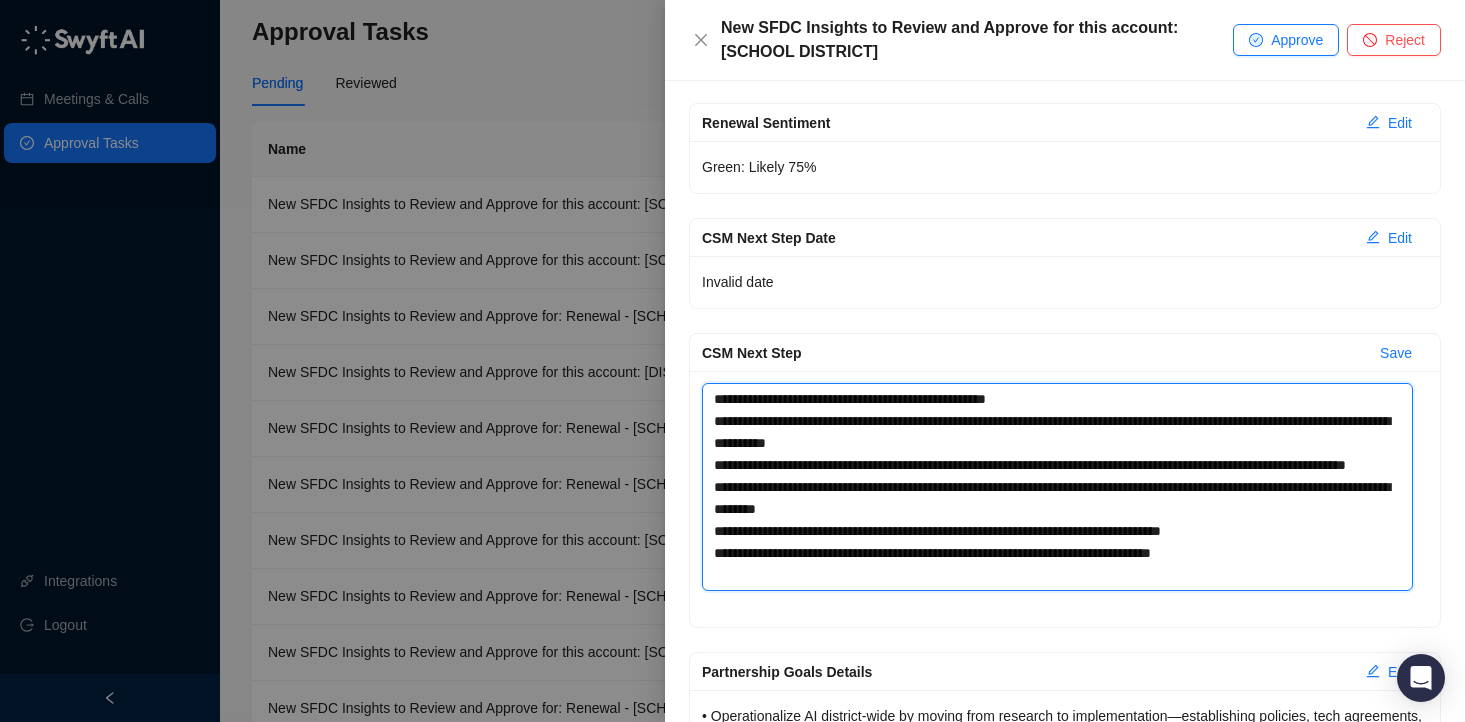 type 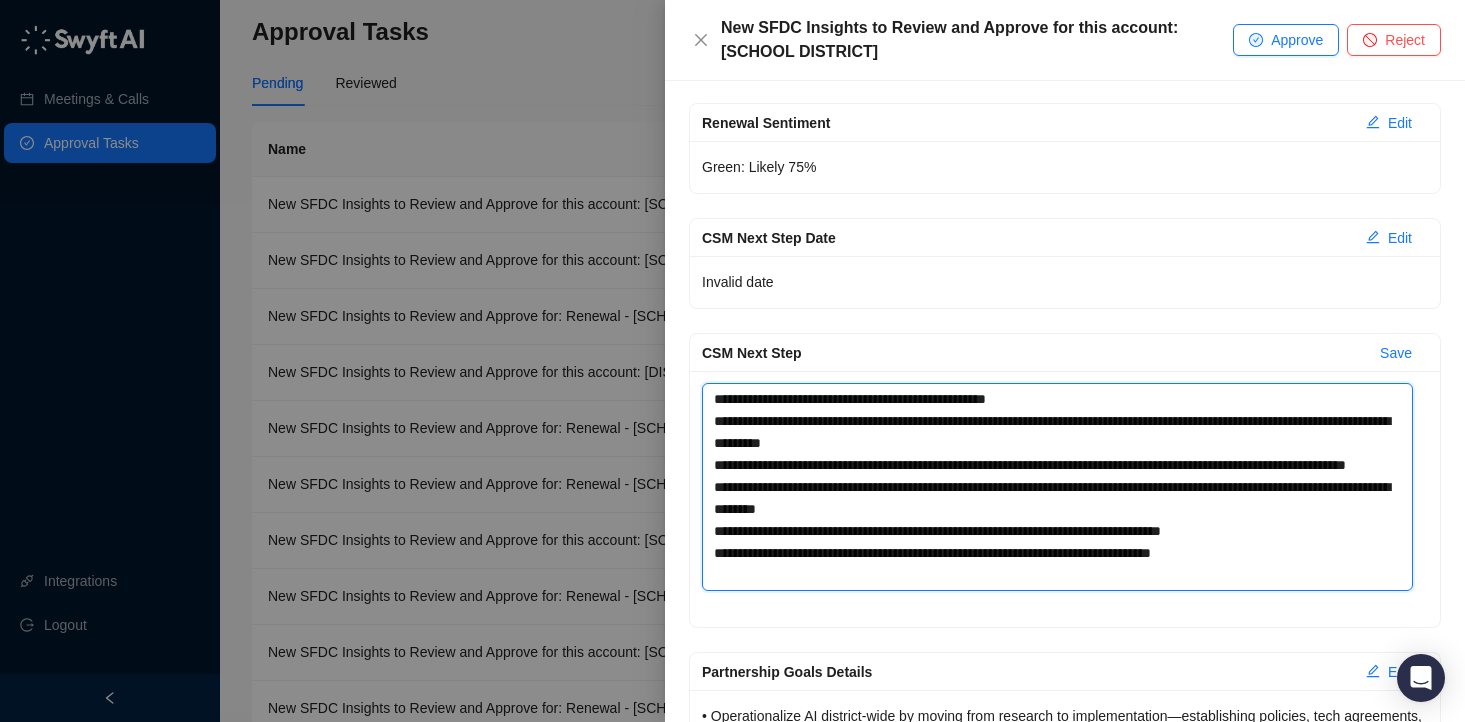 type 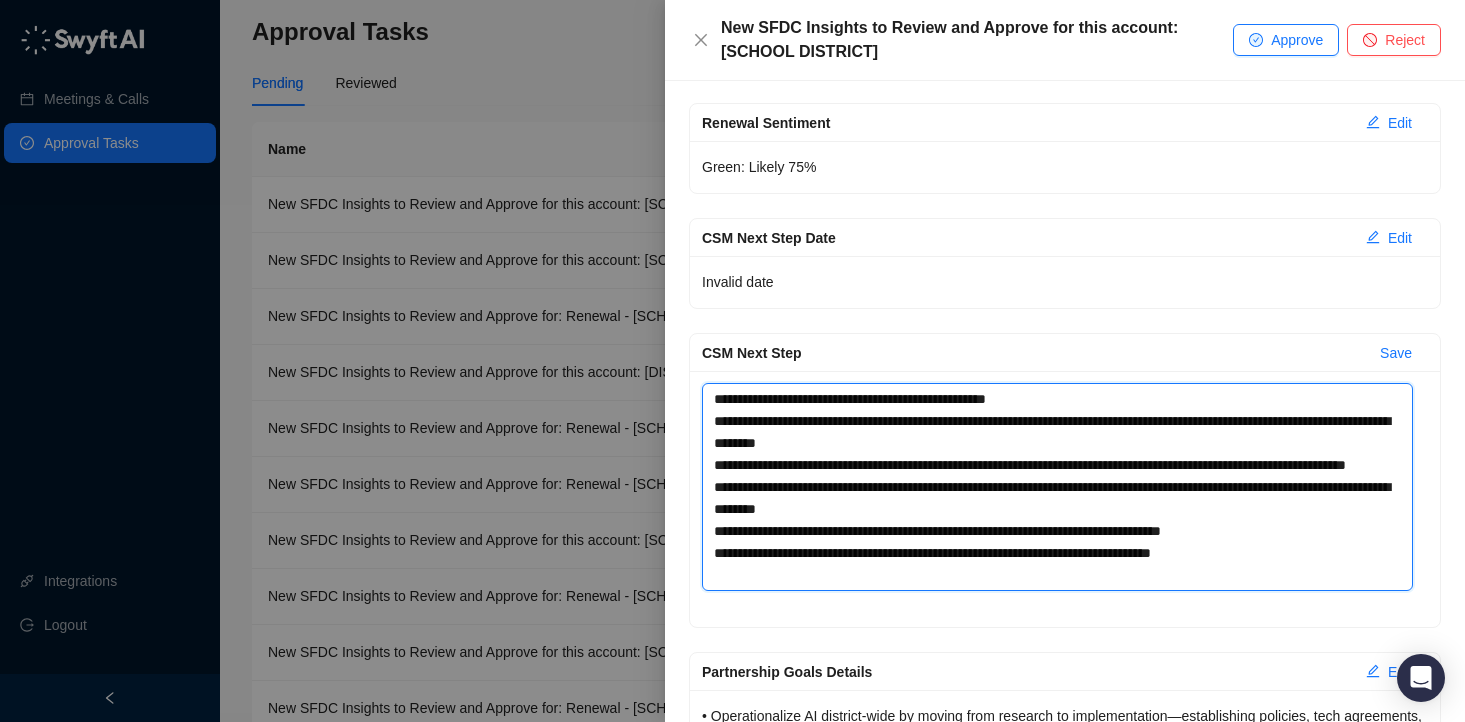 type 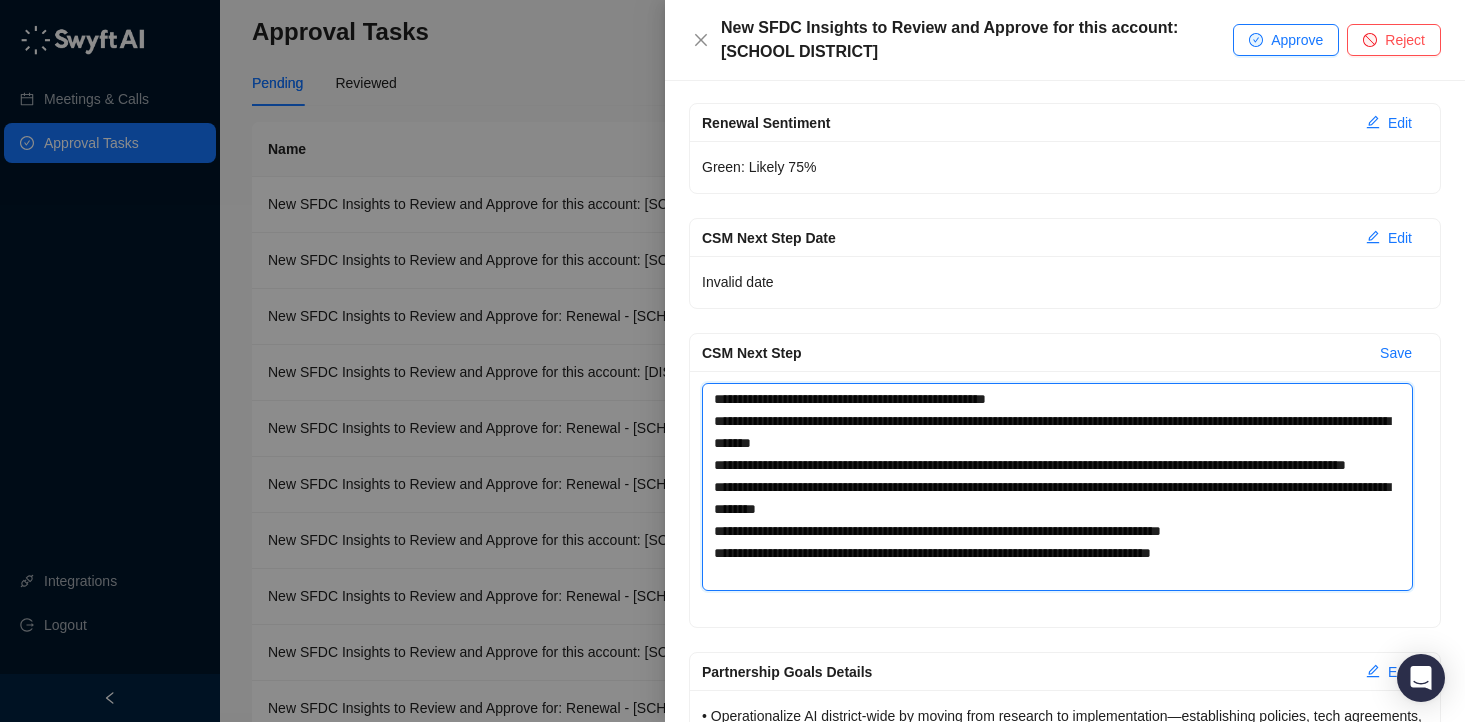 type 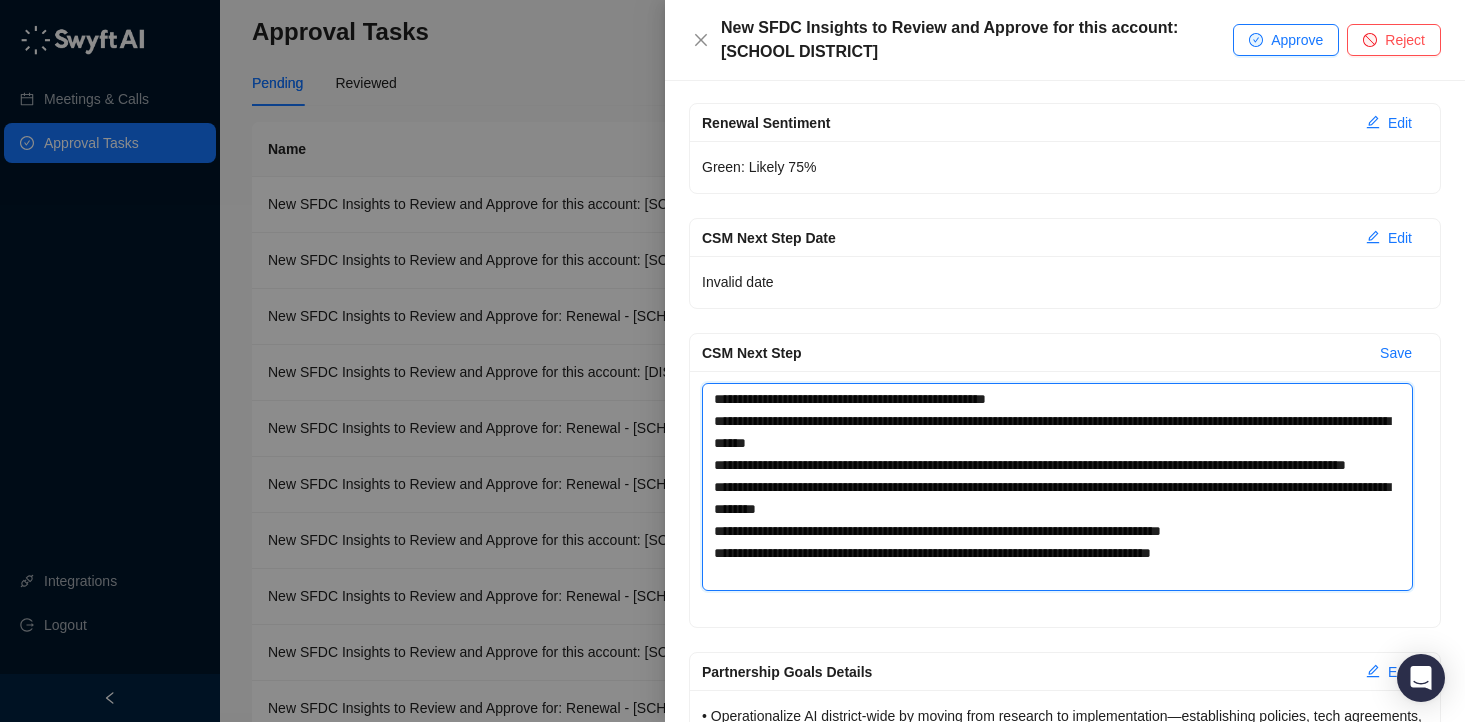 type 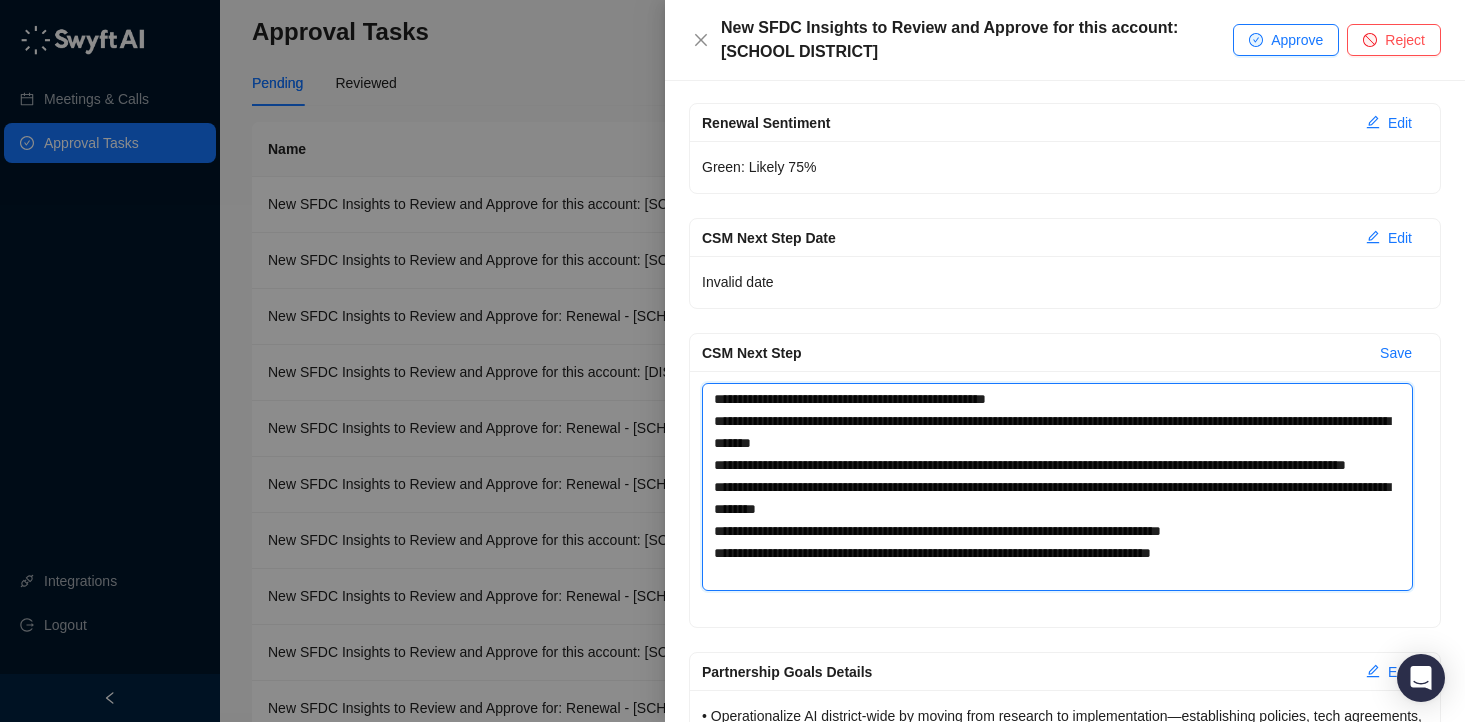 type 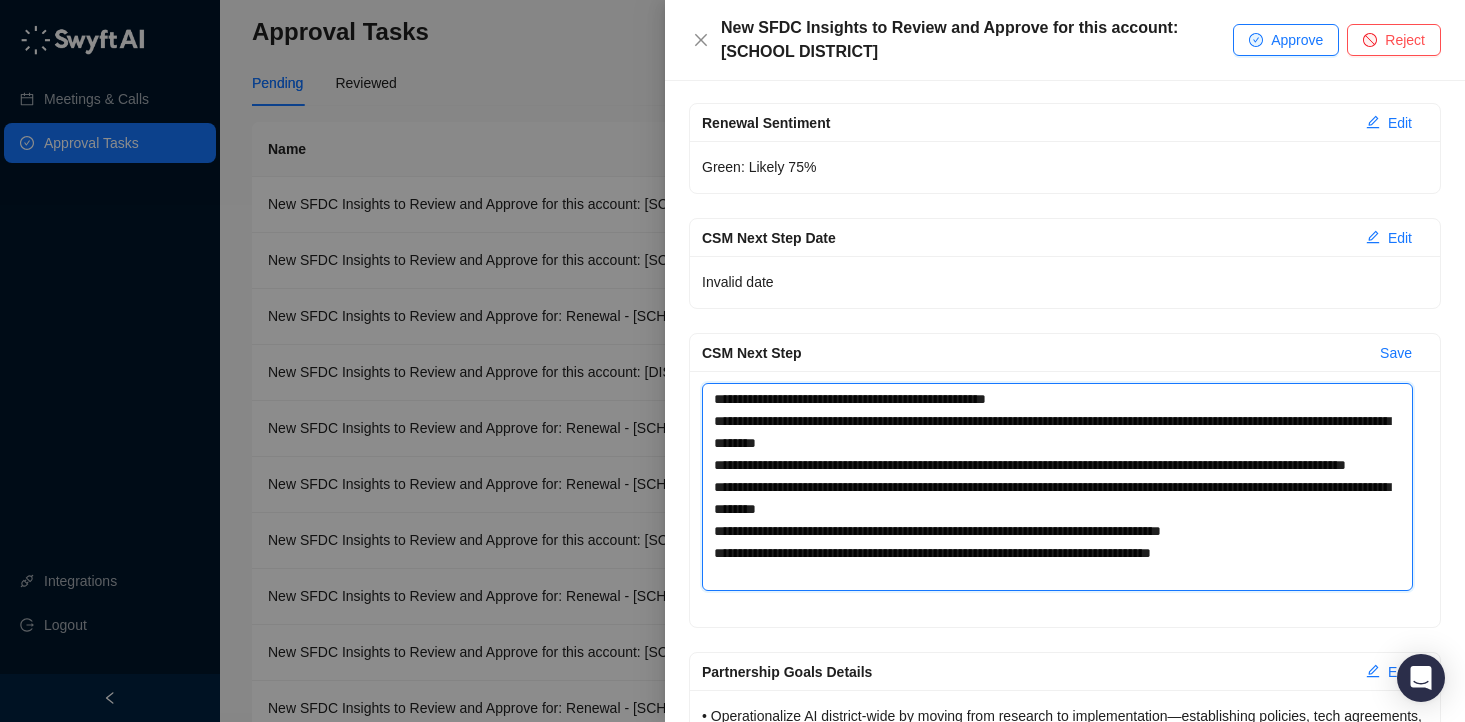 type 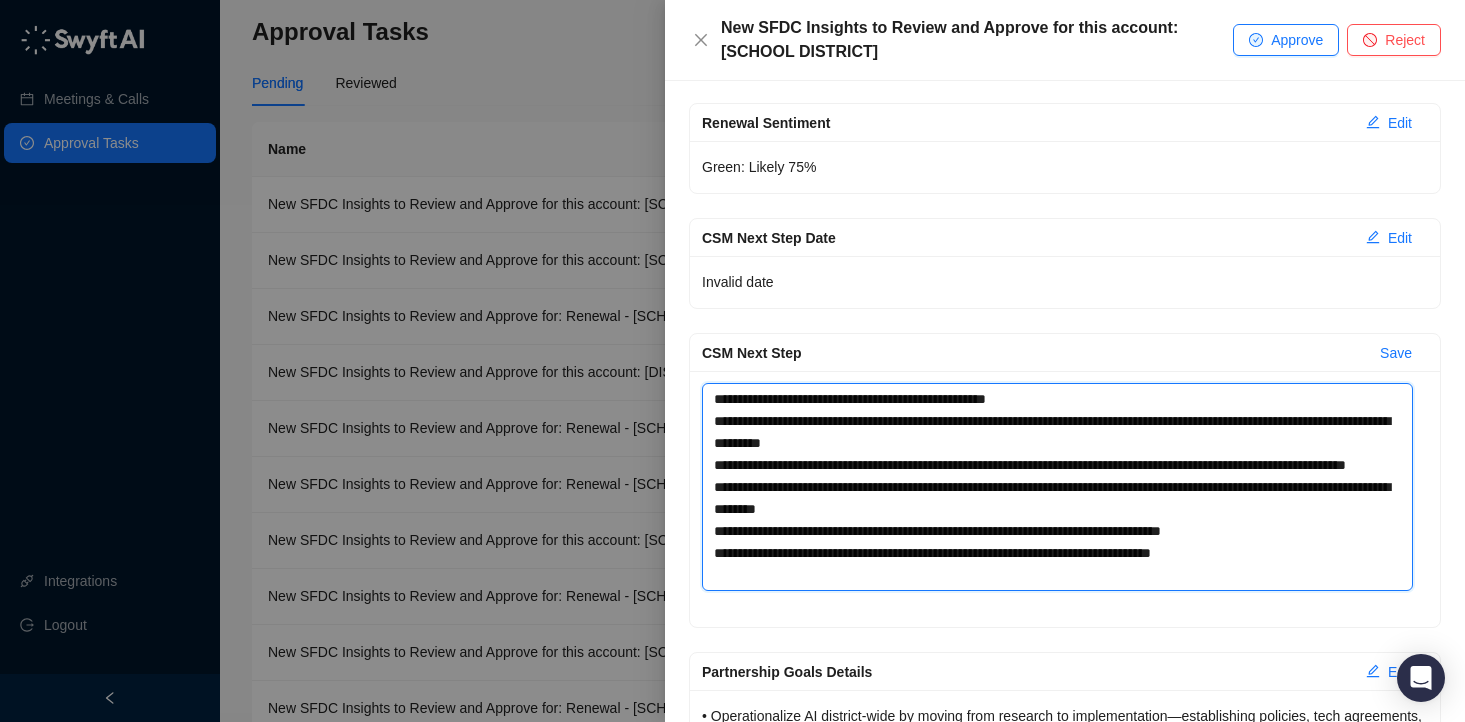 type 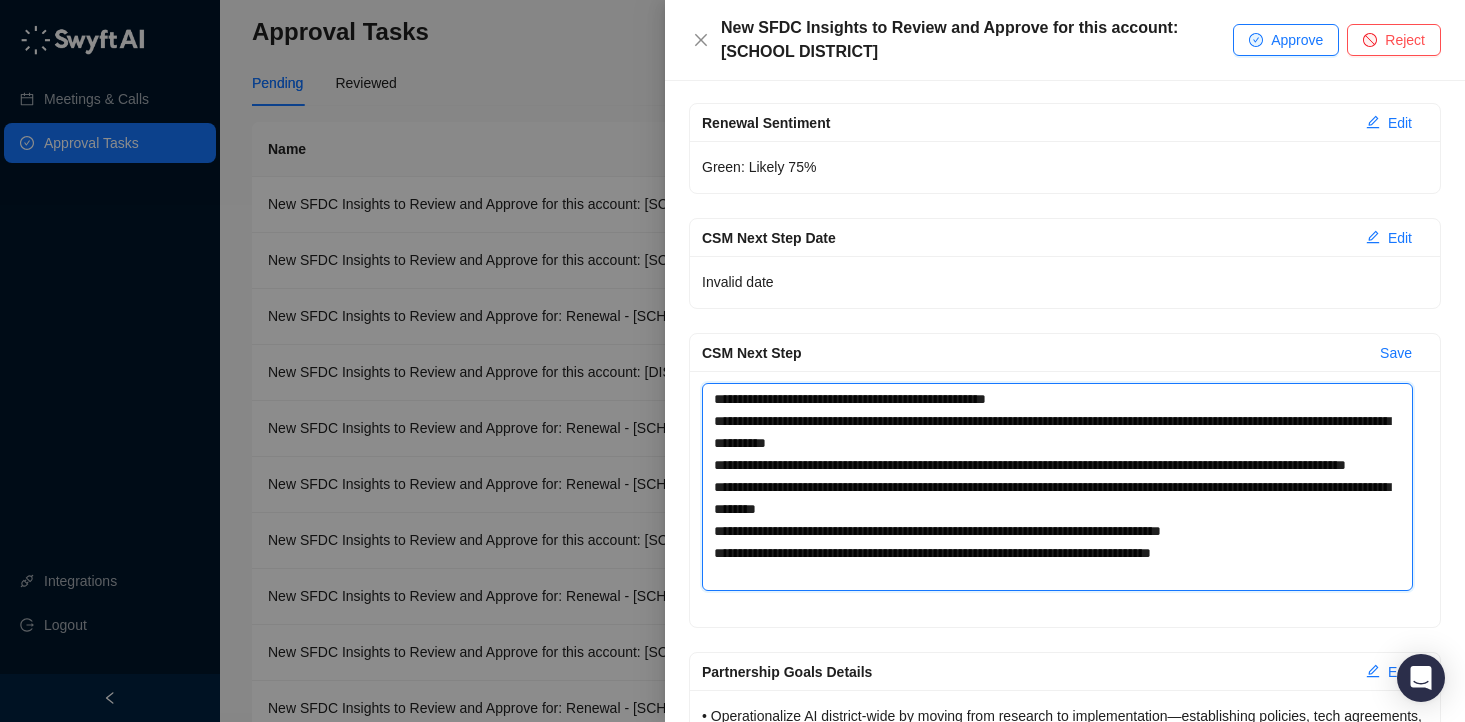 type 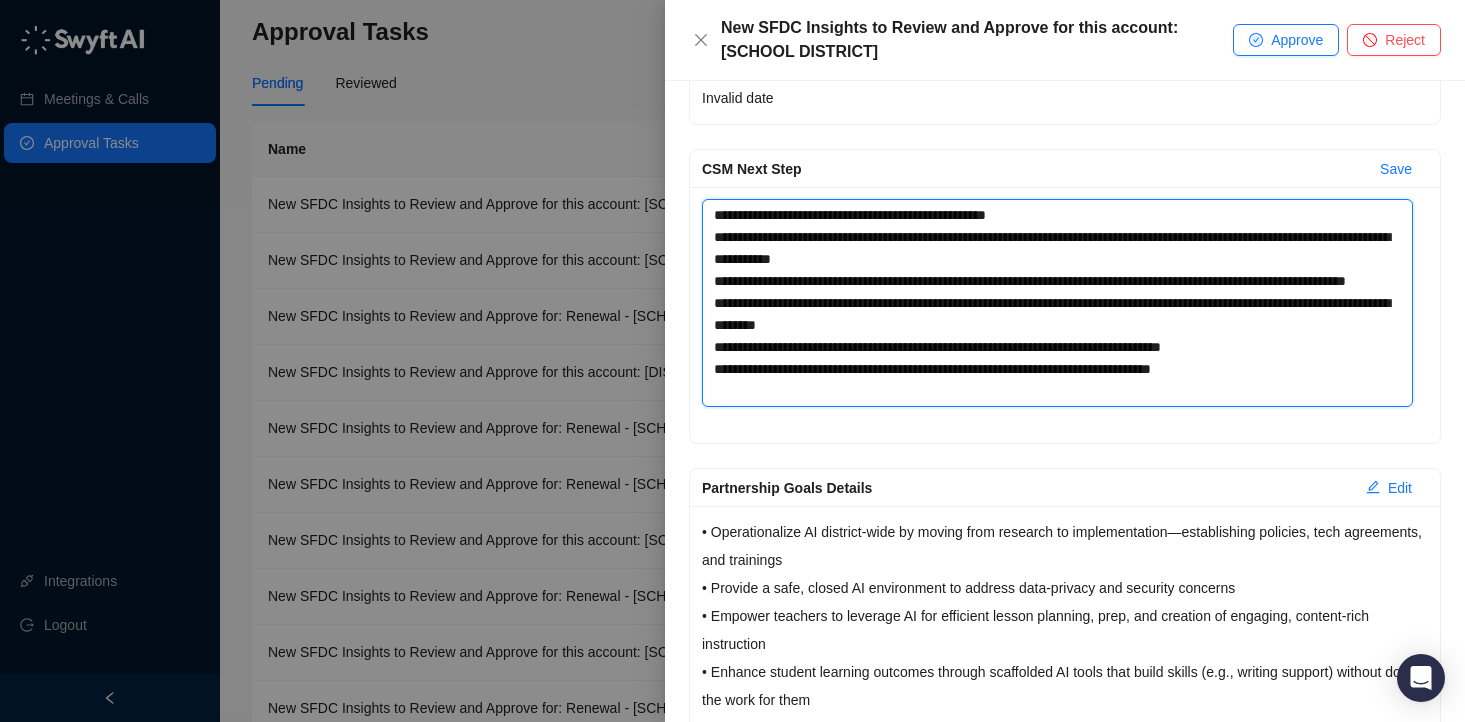 scroll, scrollTop: 579, scrollLeft: 0, axis: vertical 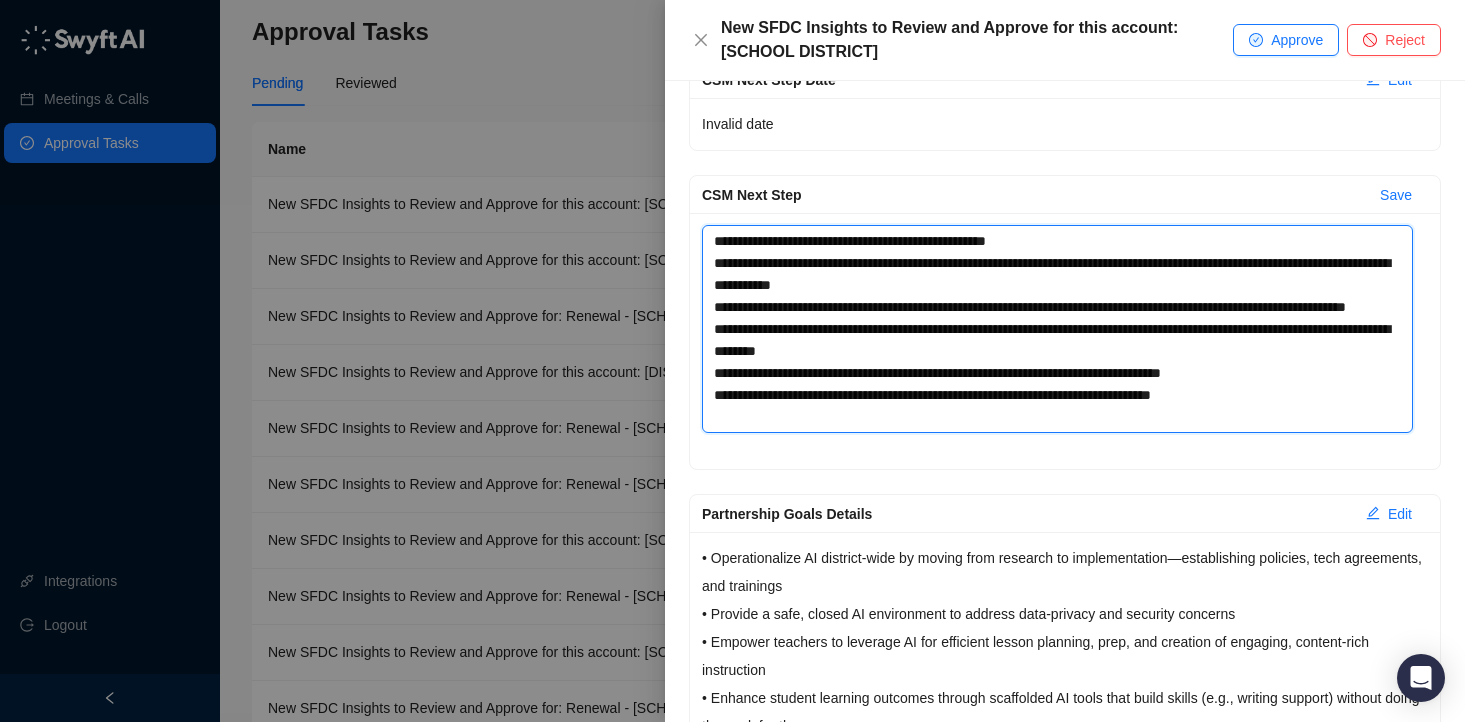 click on "**********" at bounding box center [1057, 329] 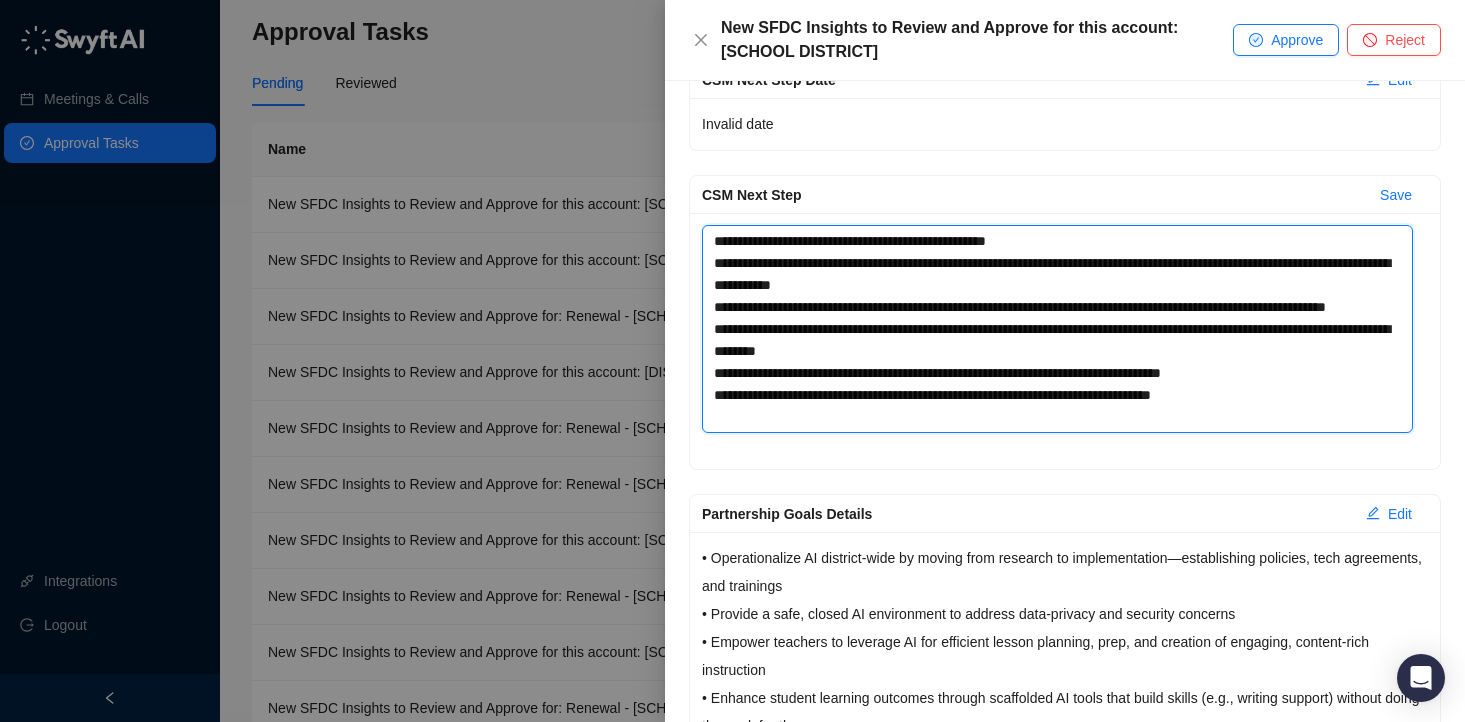 type 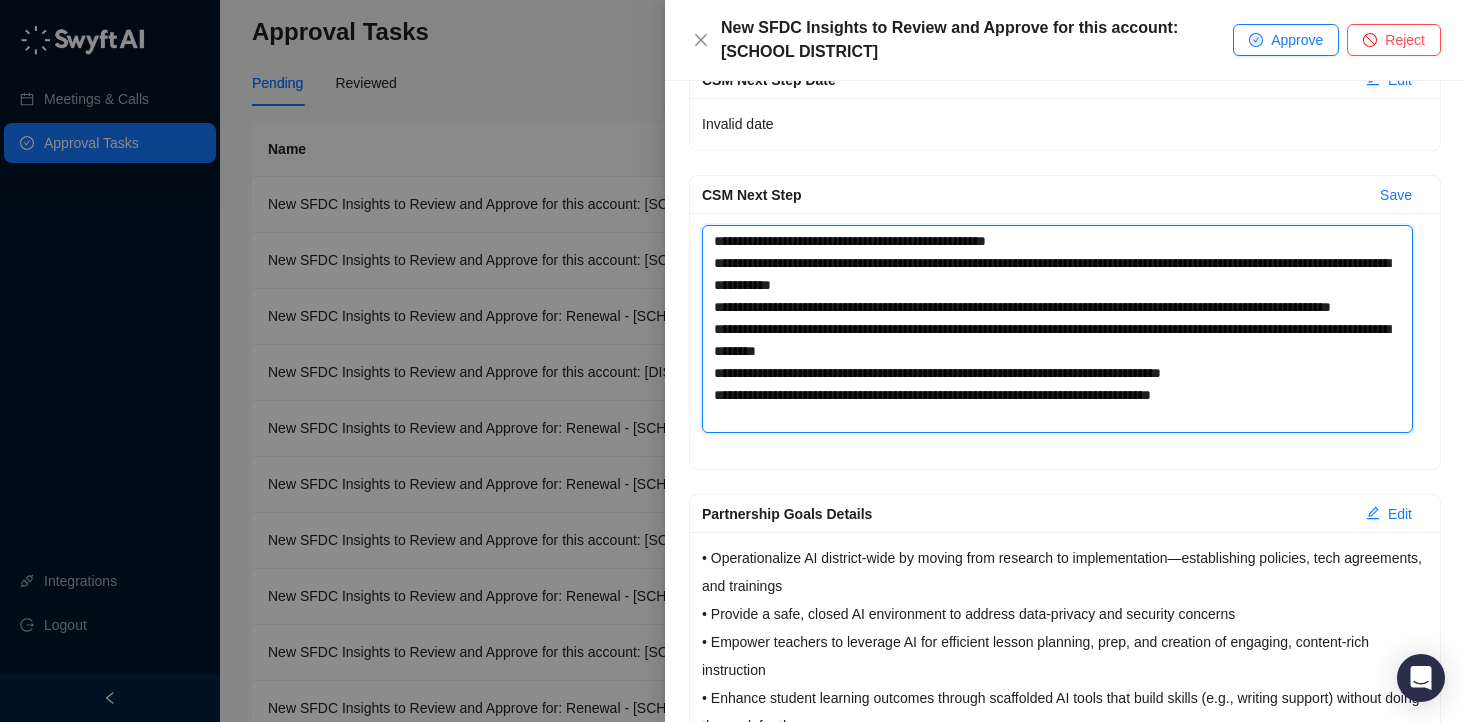 type 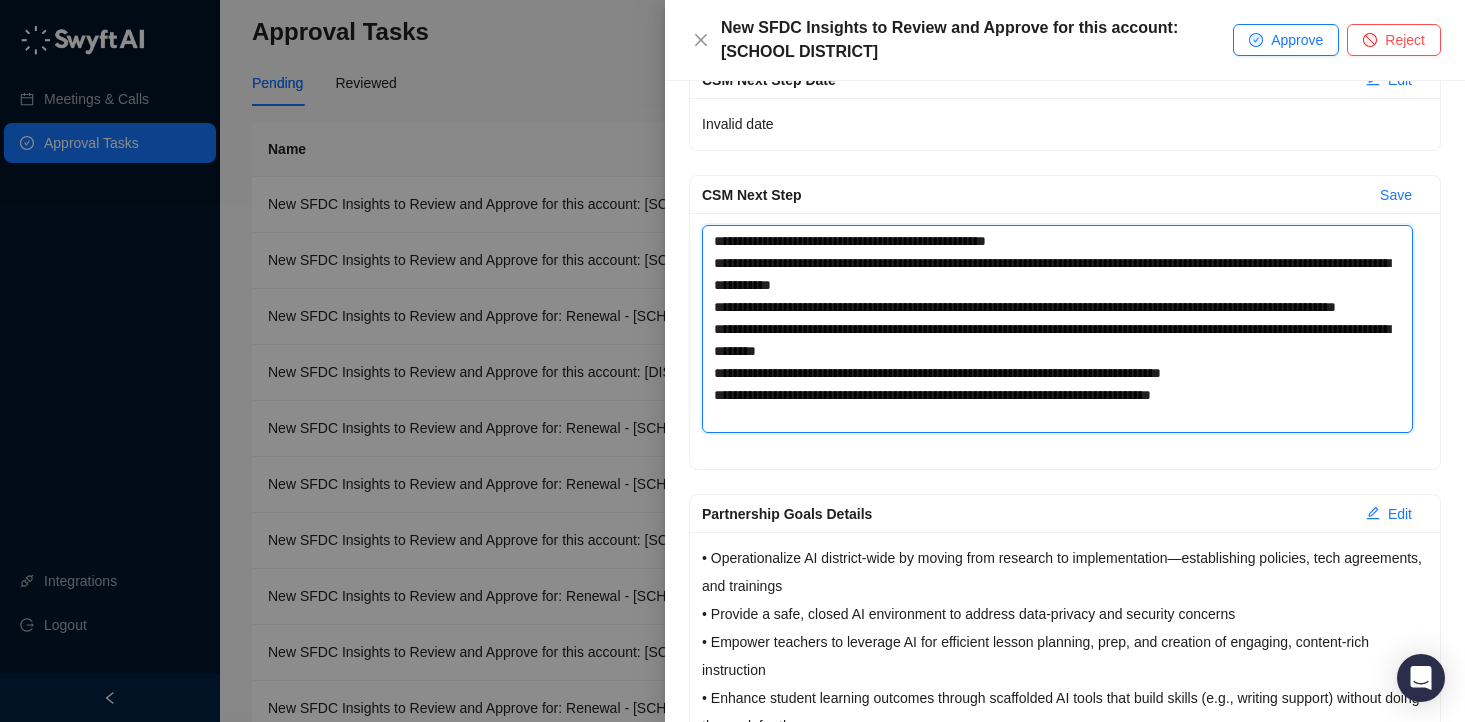 type 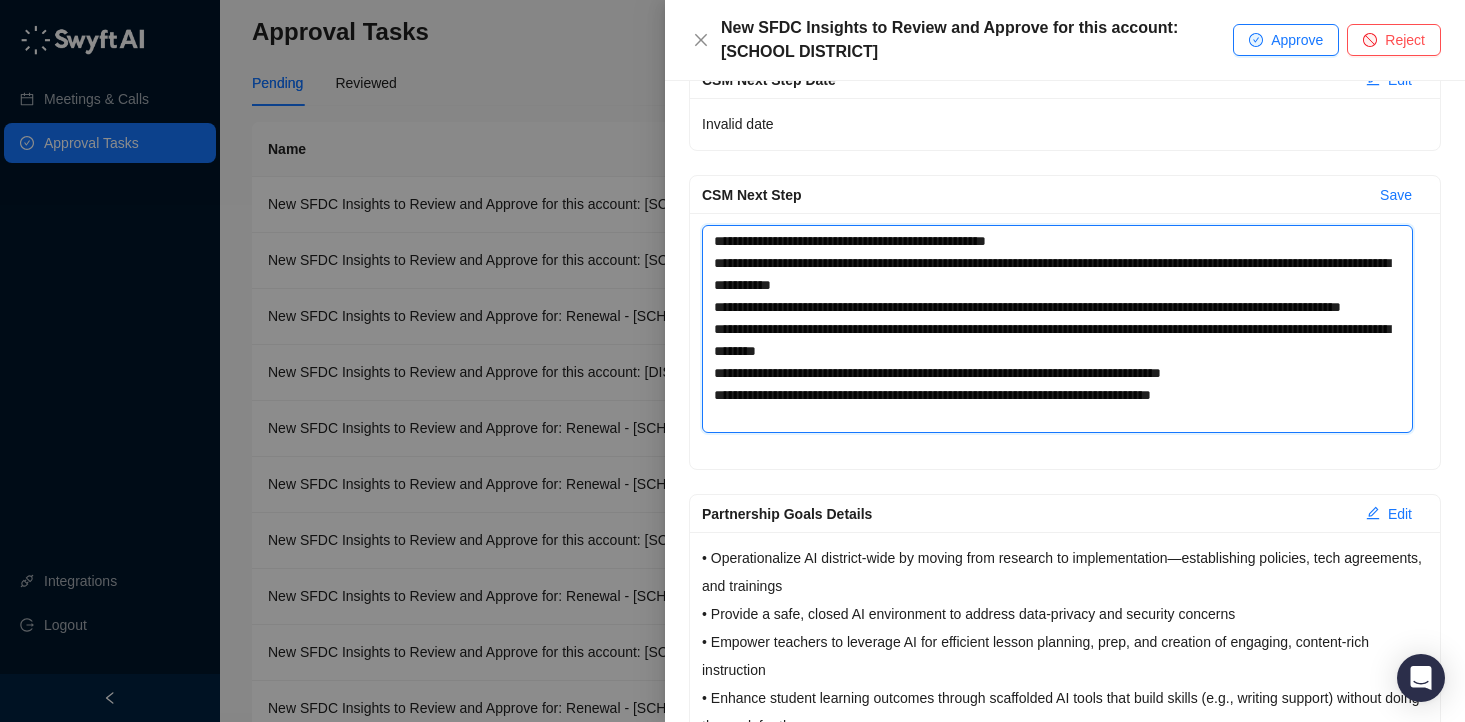 type 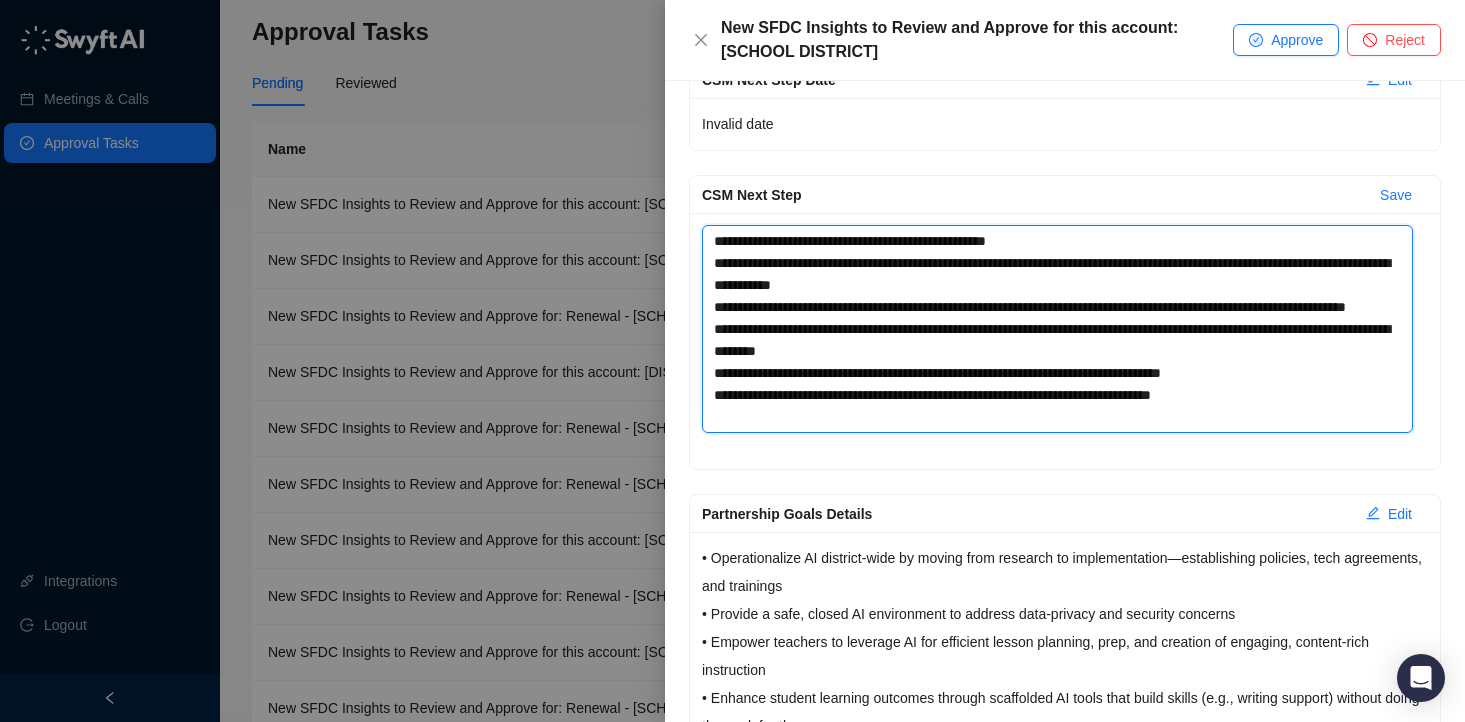 click on "**********" at bounding box center (1057, 329) 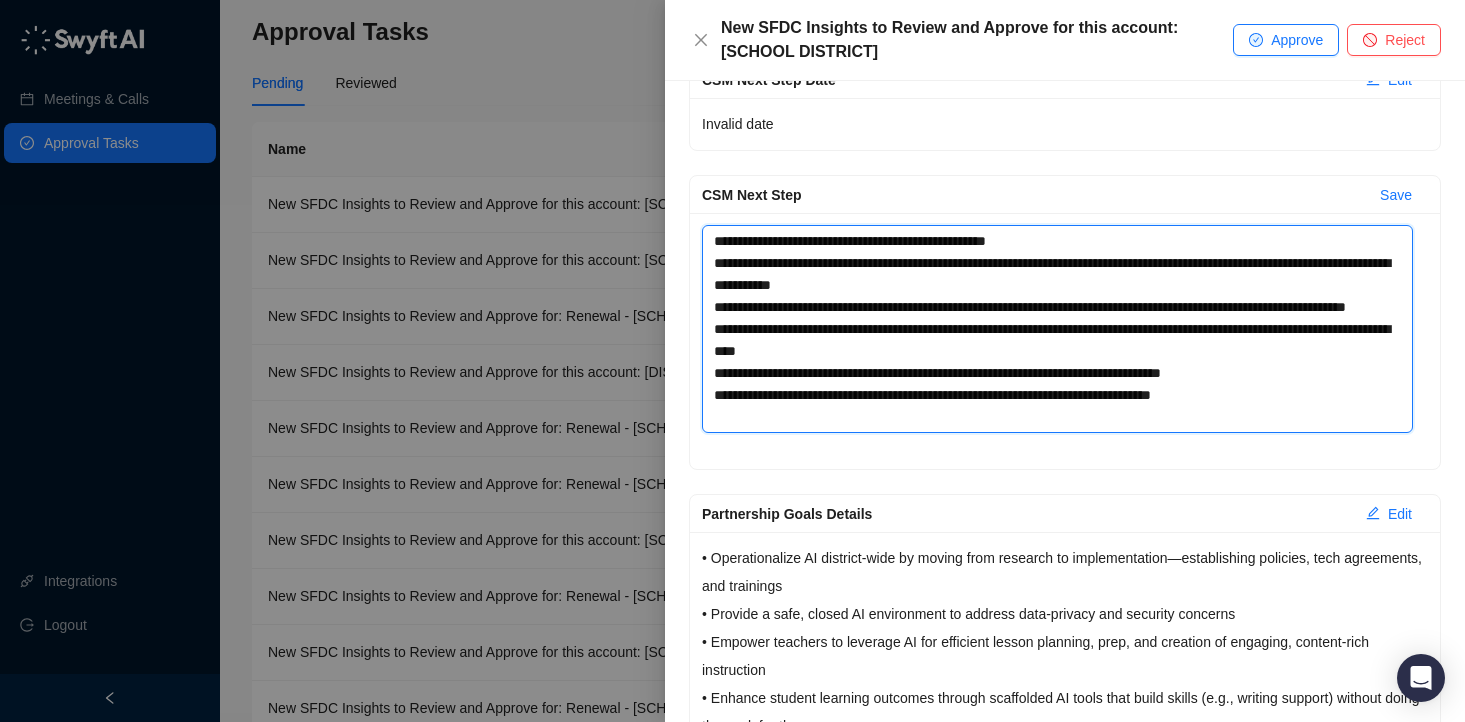 type 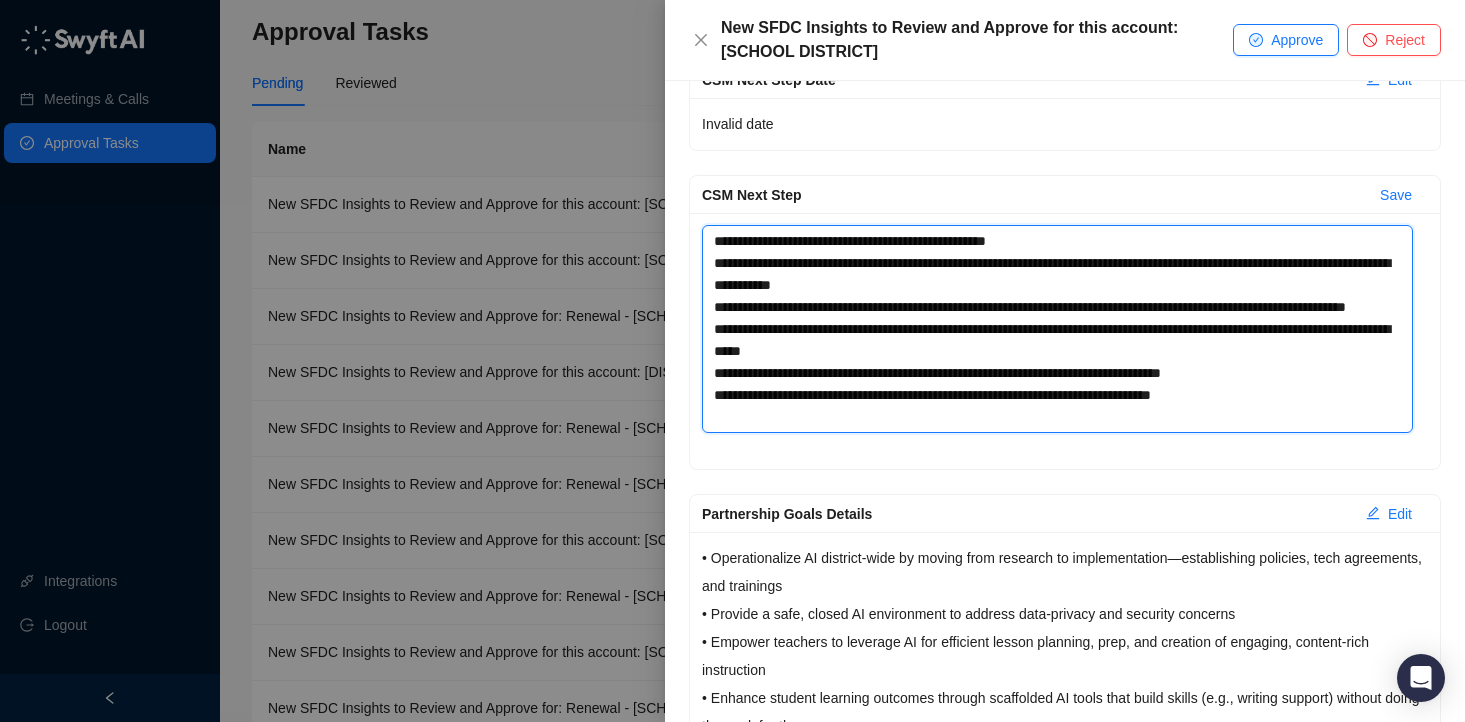 type 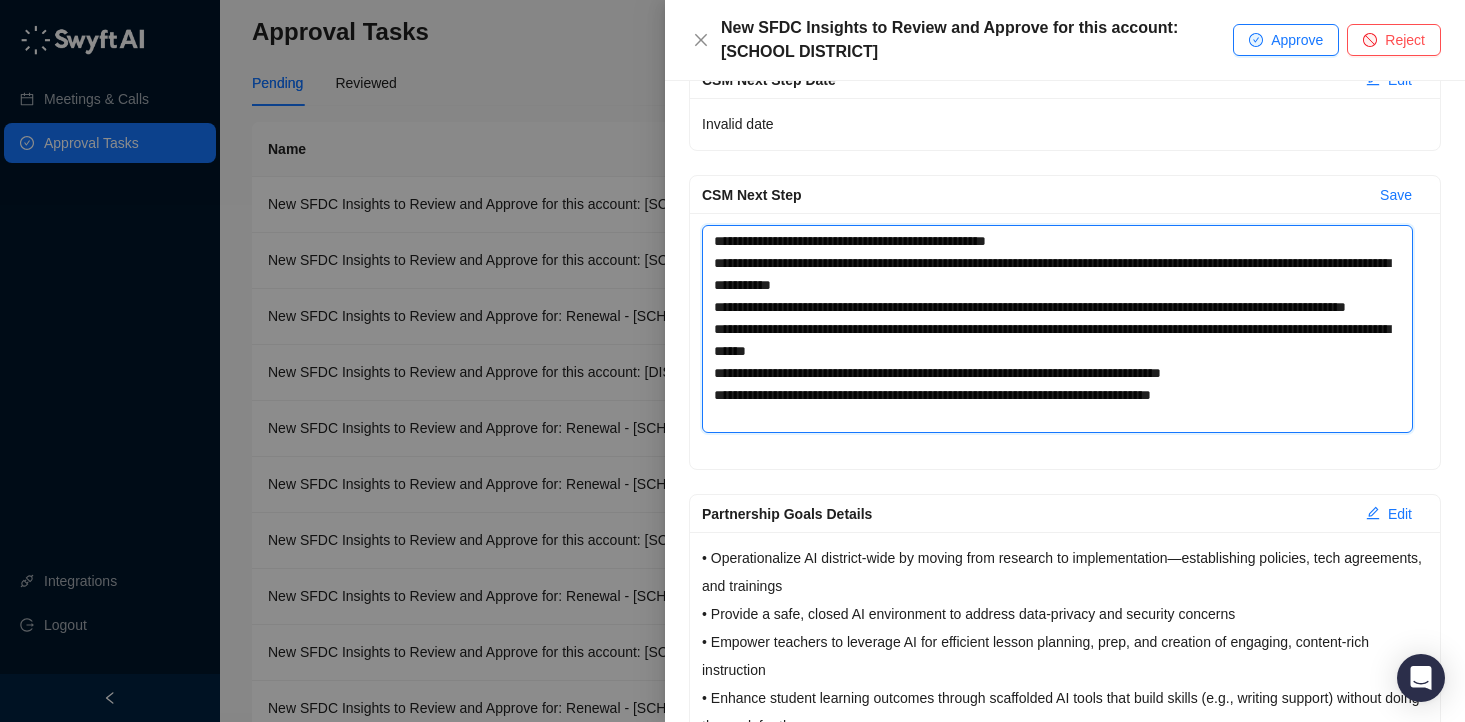 type 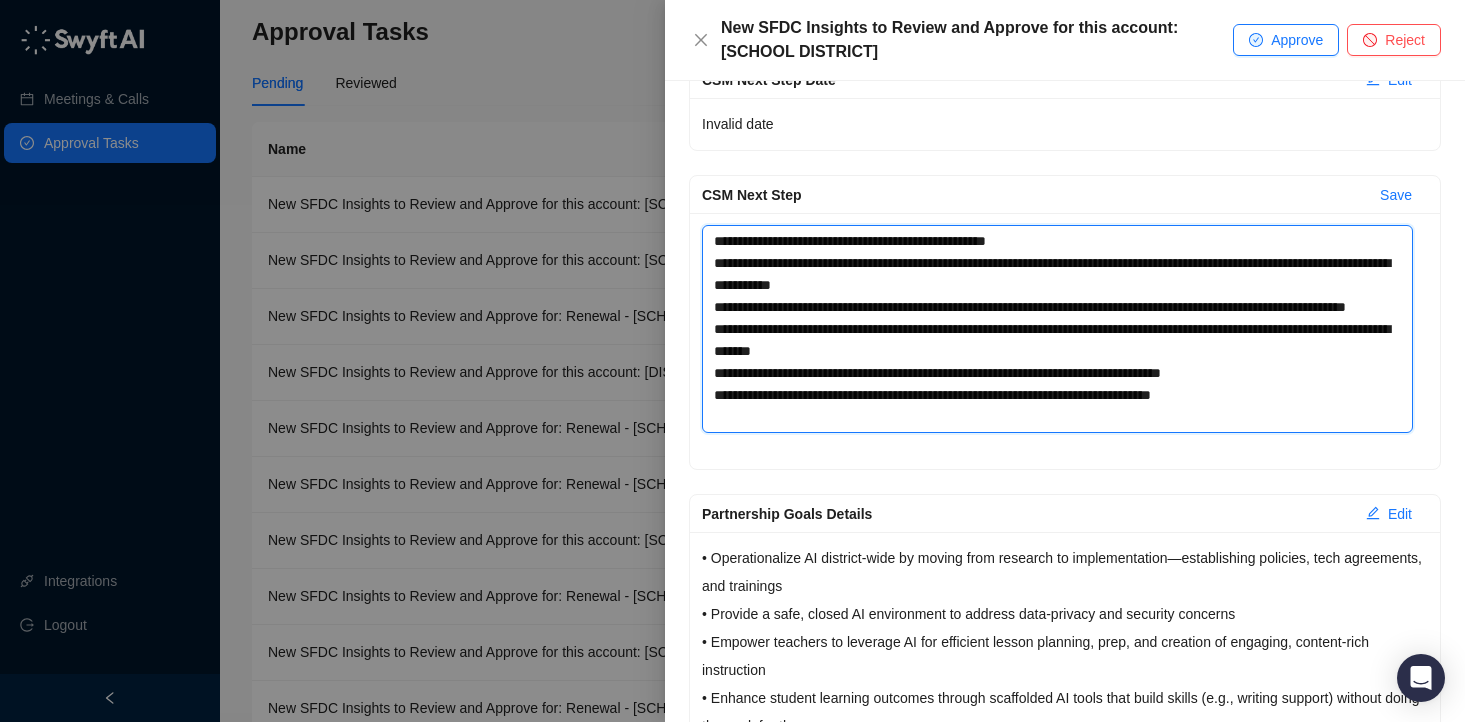 type 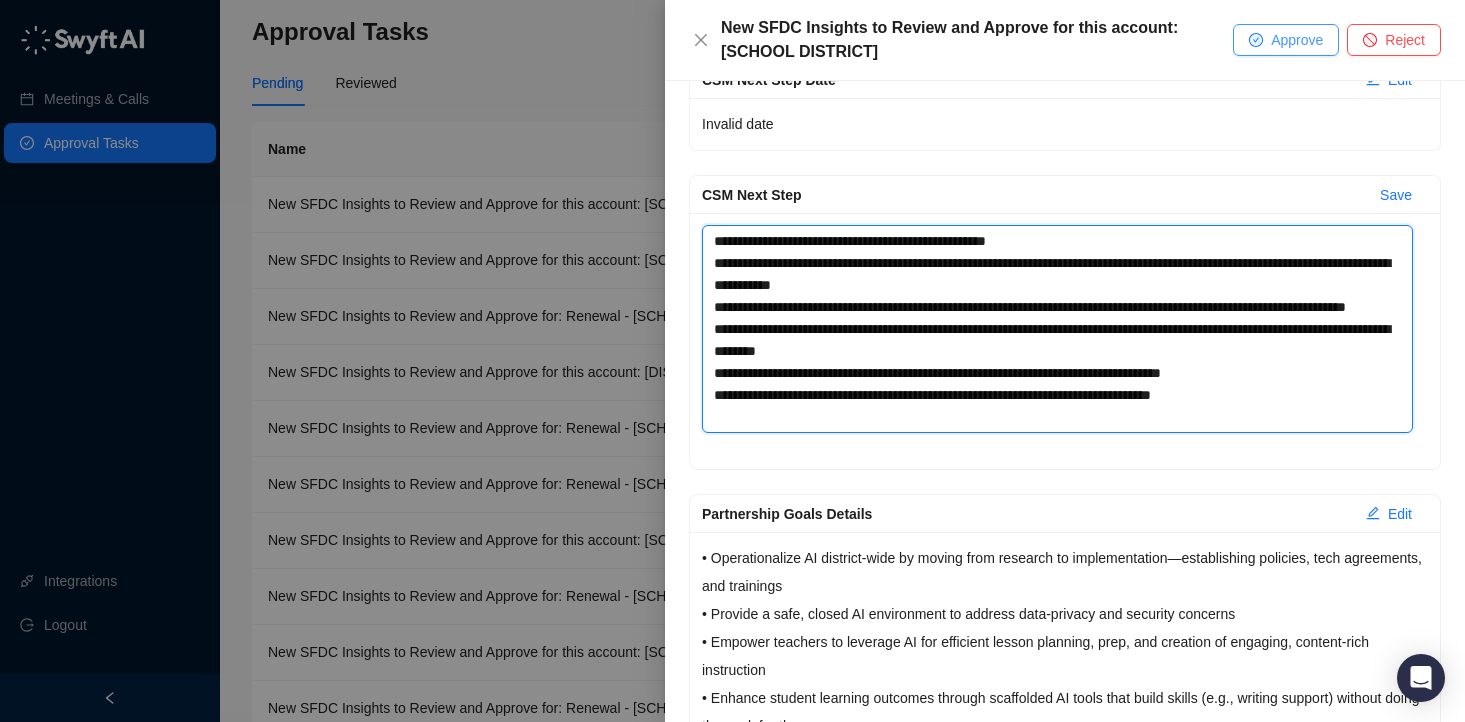 type on "**********" 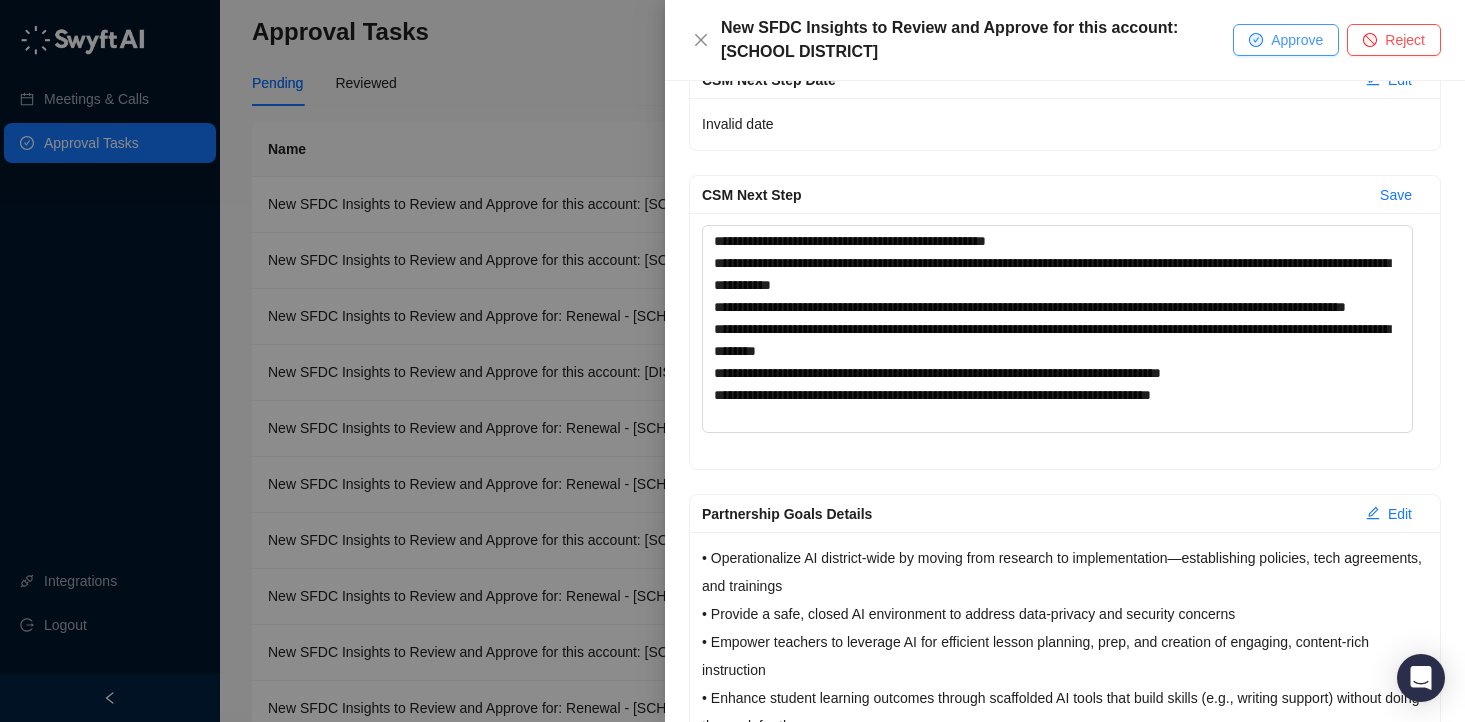 click on "Approve" at bounding box center [1286, 40] 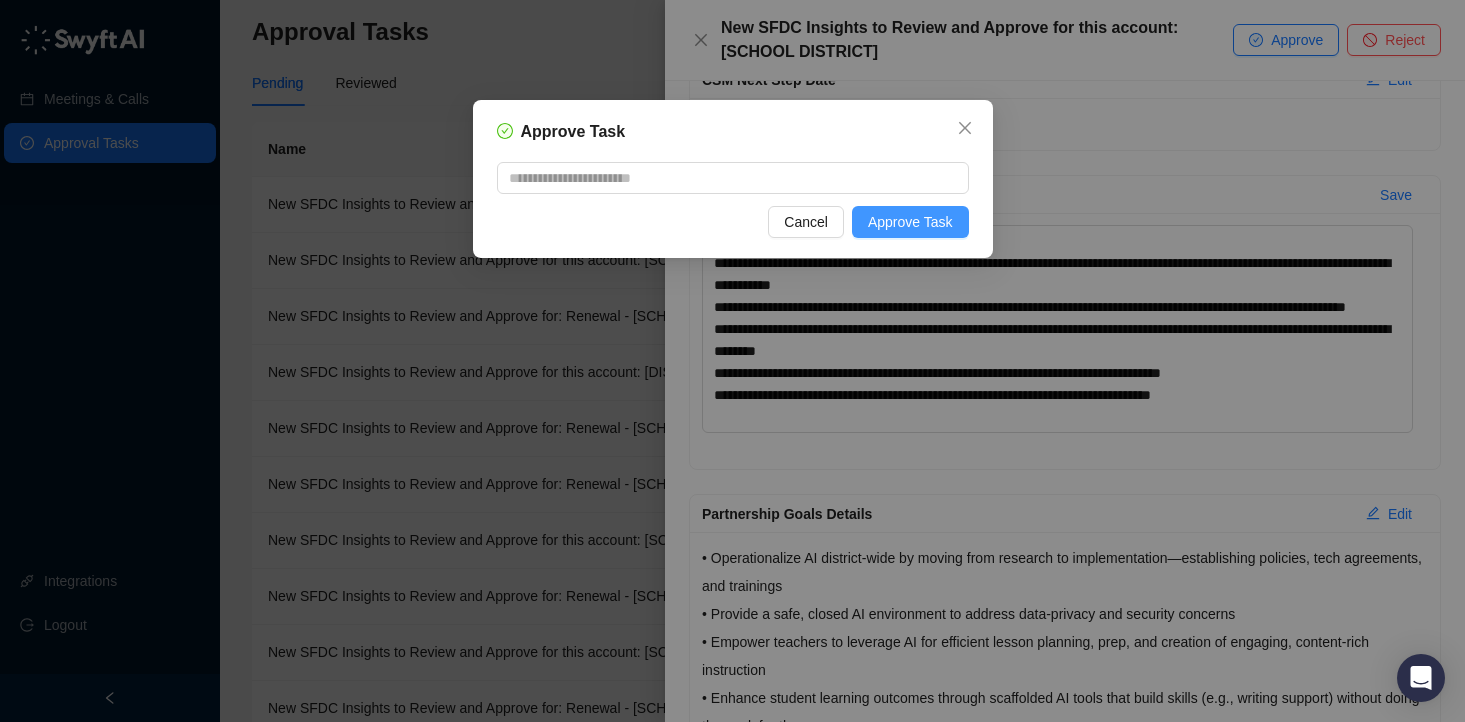 click on "Approve Task" at bounding box center [910, 222] 